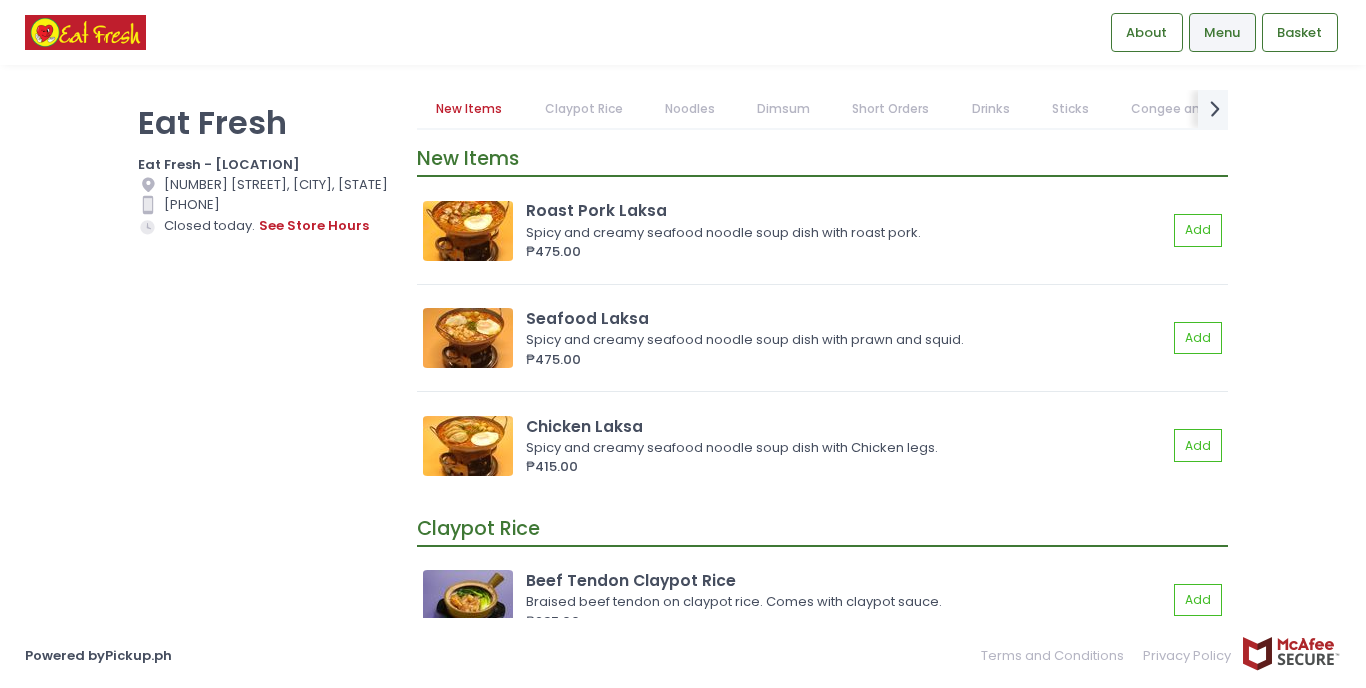 scroll, scrollTop: 0, scrollLeft: 0, axis: both 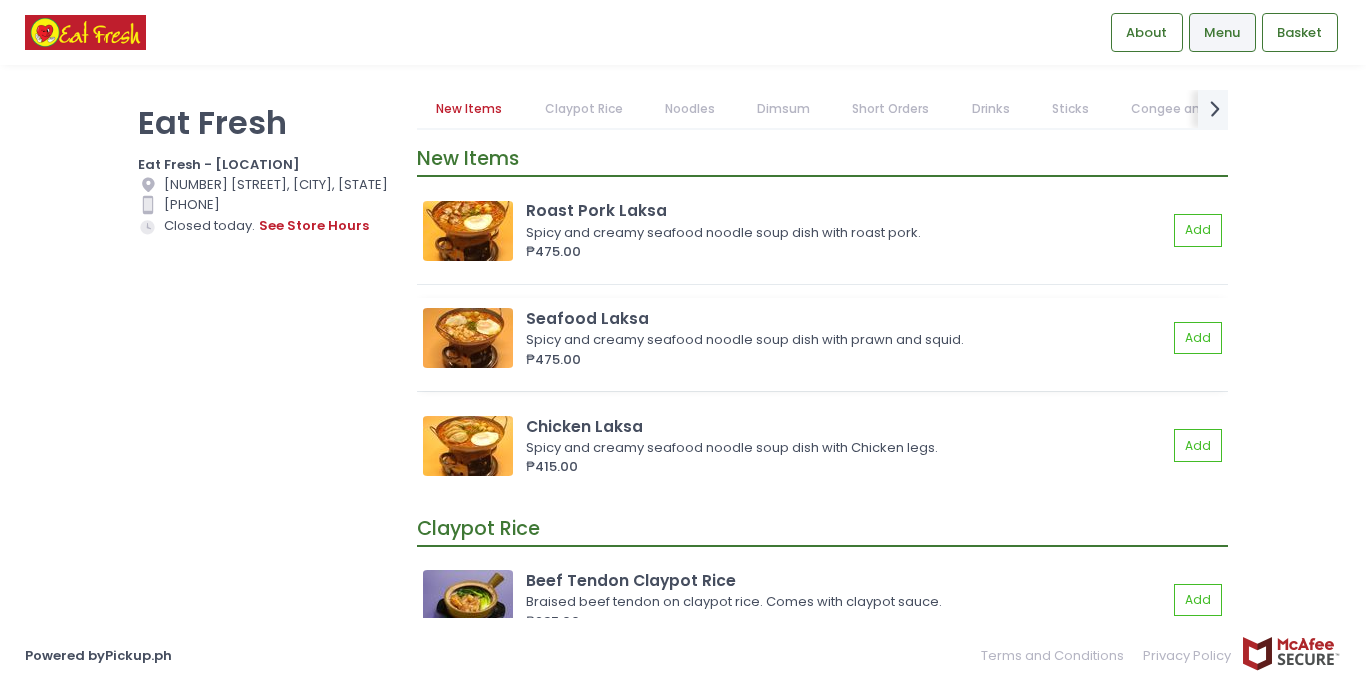 click at bounding box center [468, 338] 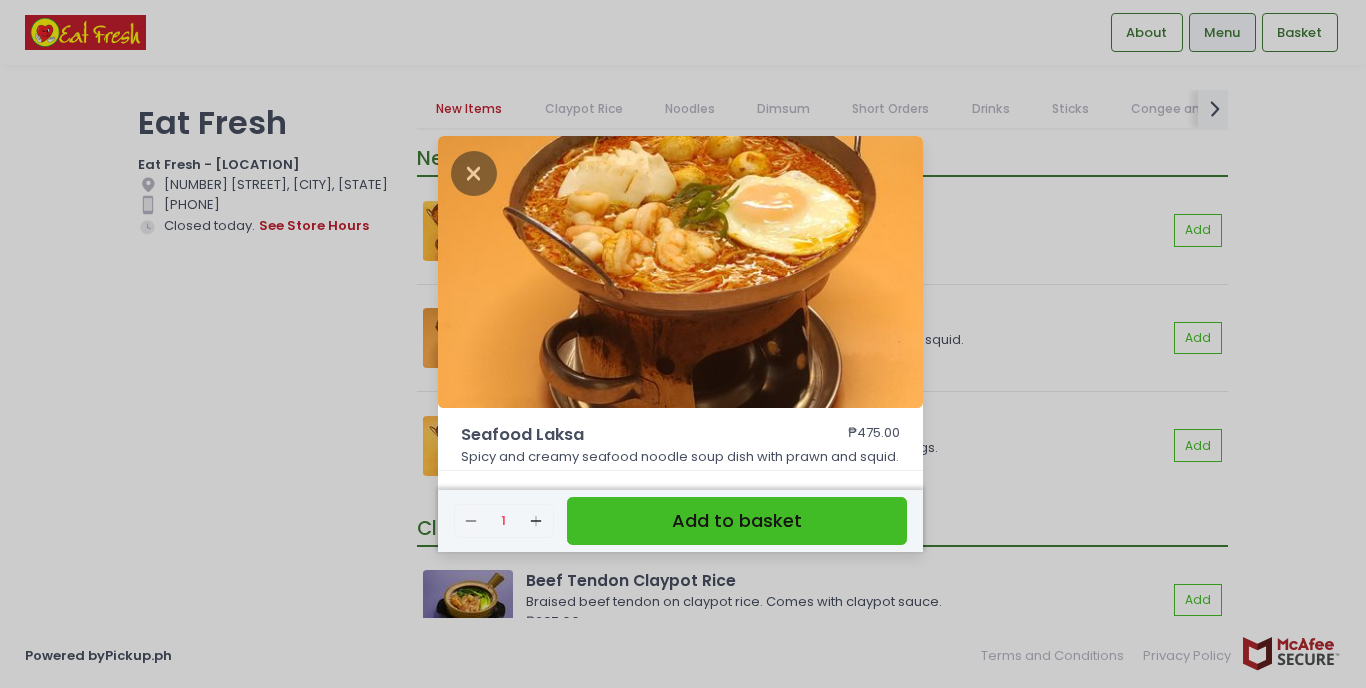 click on "Seafood Laksa   ₱475.00 Spicy and creamy seafood noodle soup dish with prawn and squid. Remove Created with Sketch. 1 Add Created with Sketch. Add to basket" at bounding box center [683, 344] 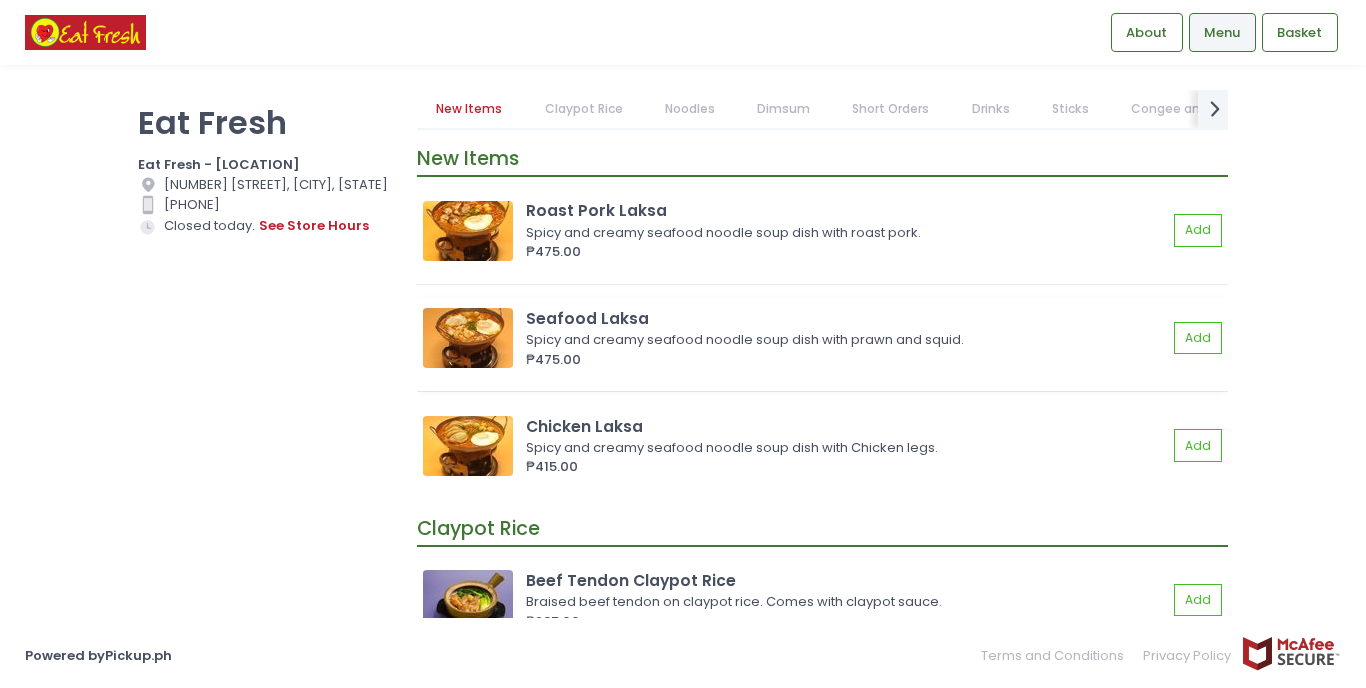 click on "Seafood Laksa" at bounding box center [846, 318] 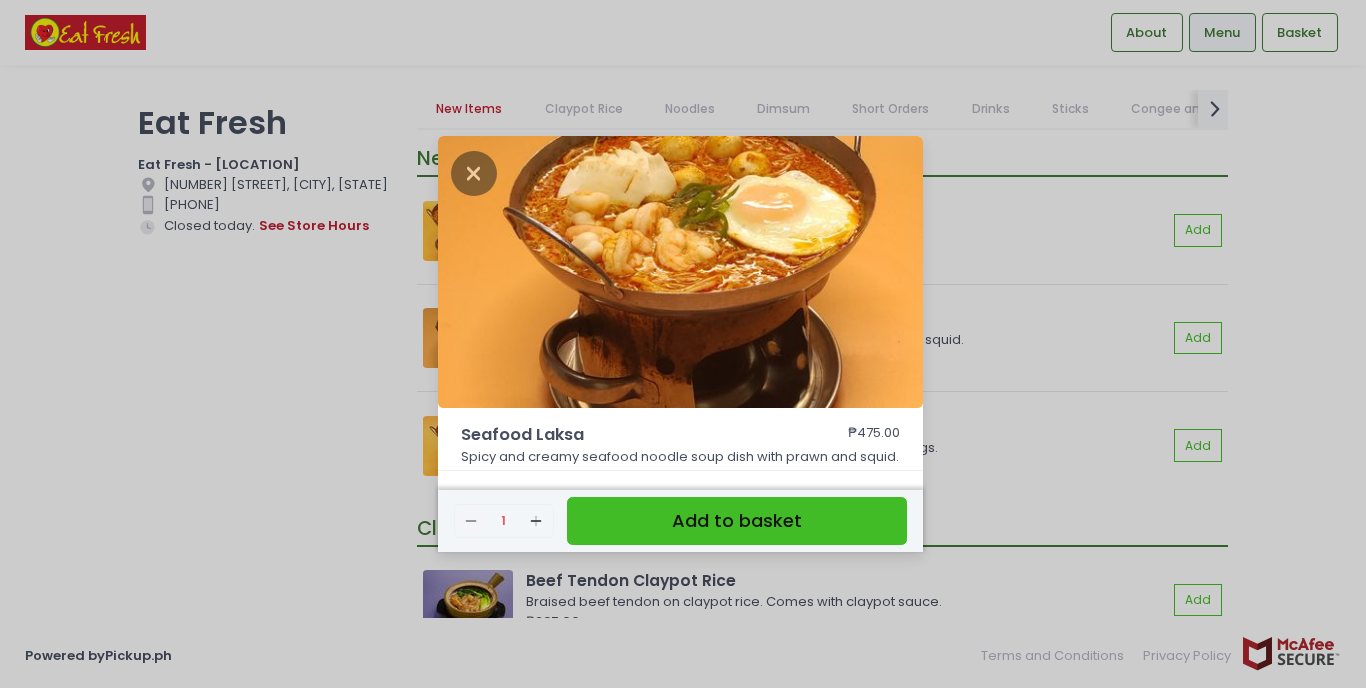 click on "Seafood Laksa   ₱475.00 Spicy and creamy seafood noodle soup dish with prawn and squid. Remove Created with Sketch. 1 Add Created with Sketch. Add to basket" at bounding box center (683, 344) 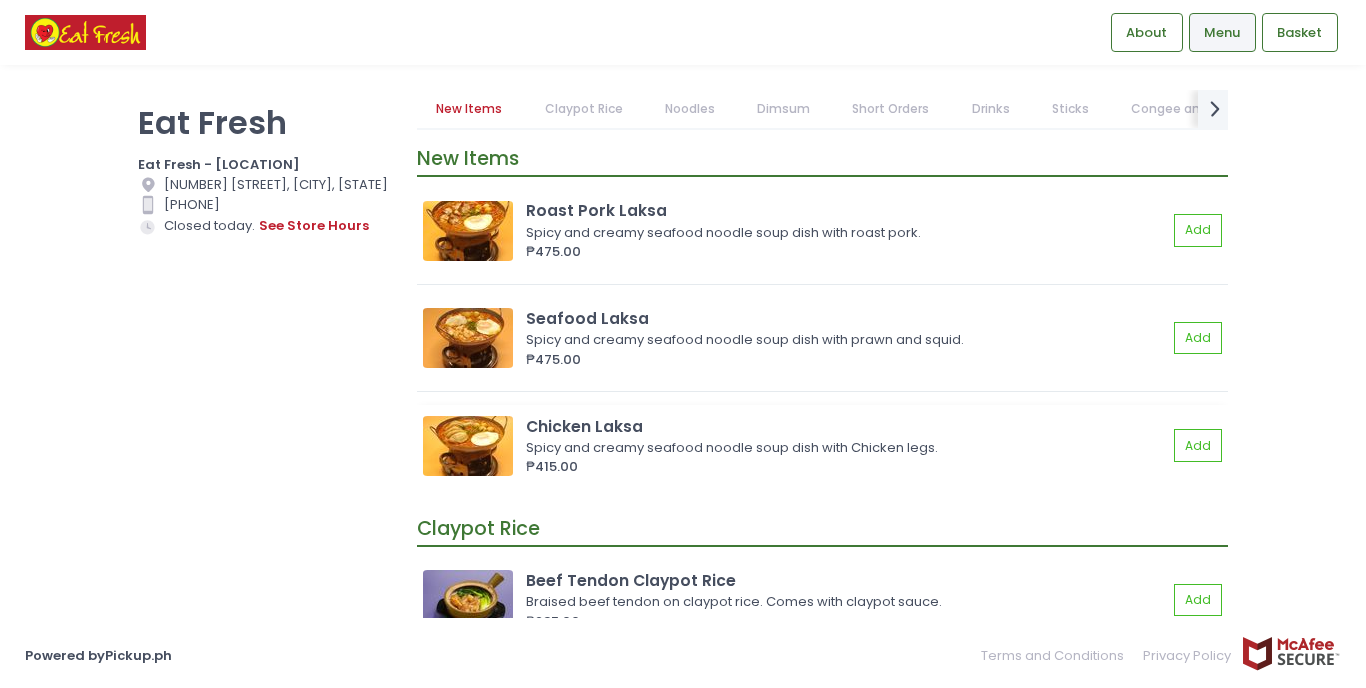click at bounding box center (468, 446) 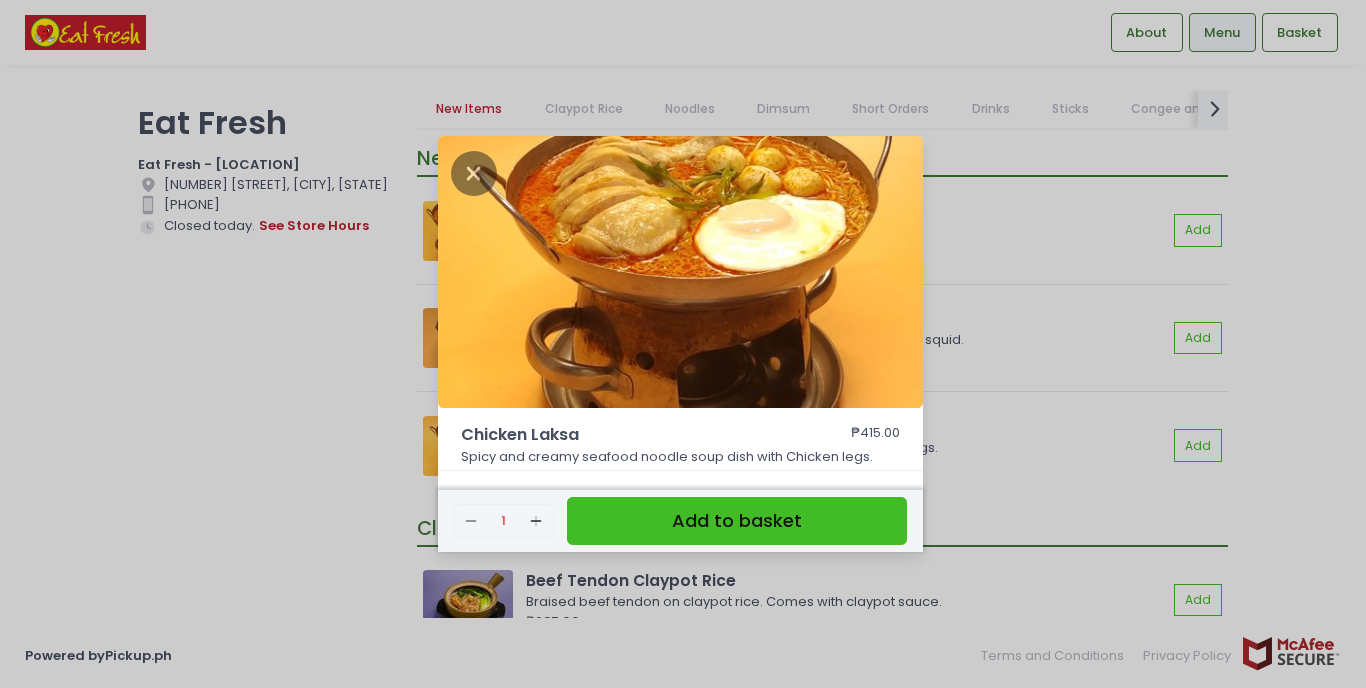 click on "Chicken Laksa   ₱415.00 Spicy and creamy seafood noodle soup dish with Chicken legs. Remove Created with Sketch. 1 Add Created with Sketch. Add to basket" at bounding box center (683, 344) 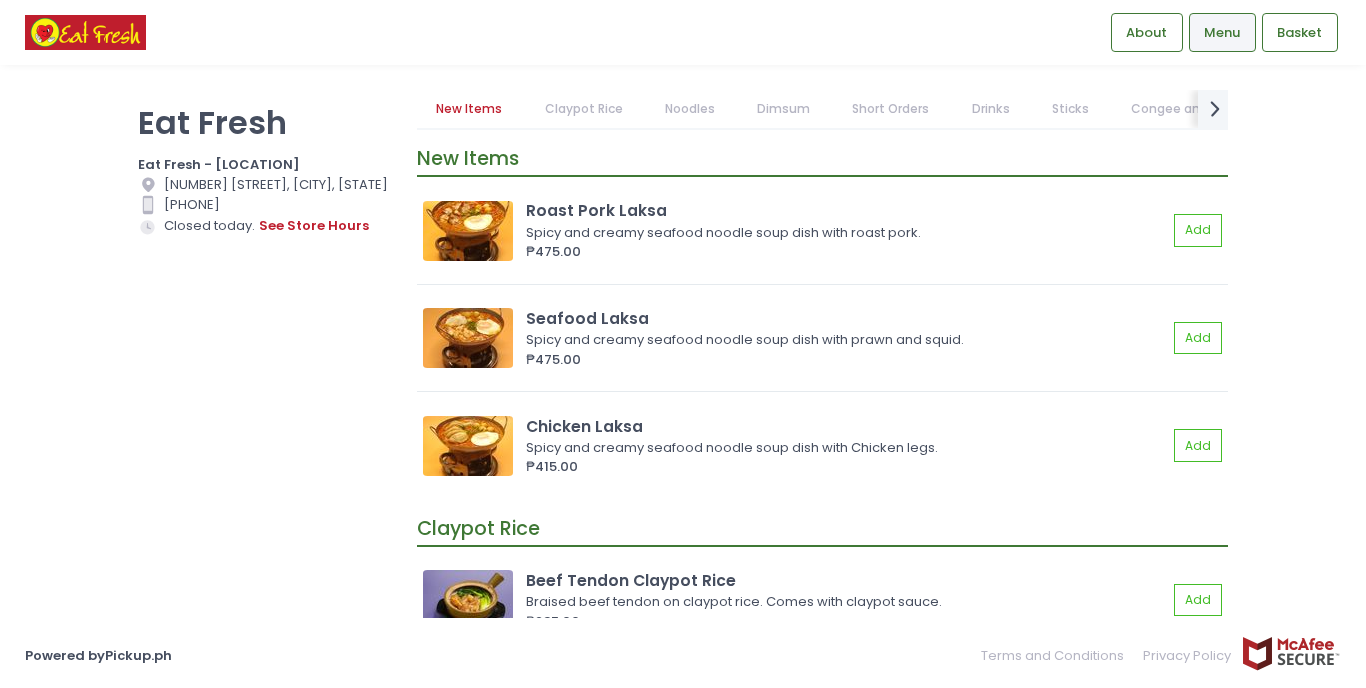 scroll, scrollTop: 0, scrollLeft: 0, axis: both 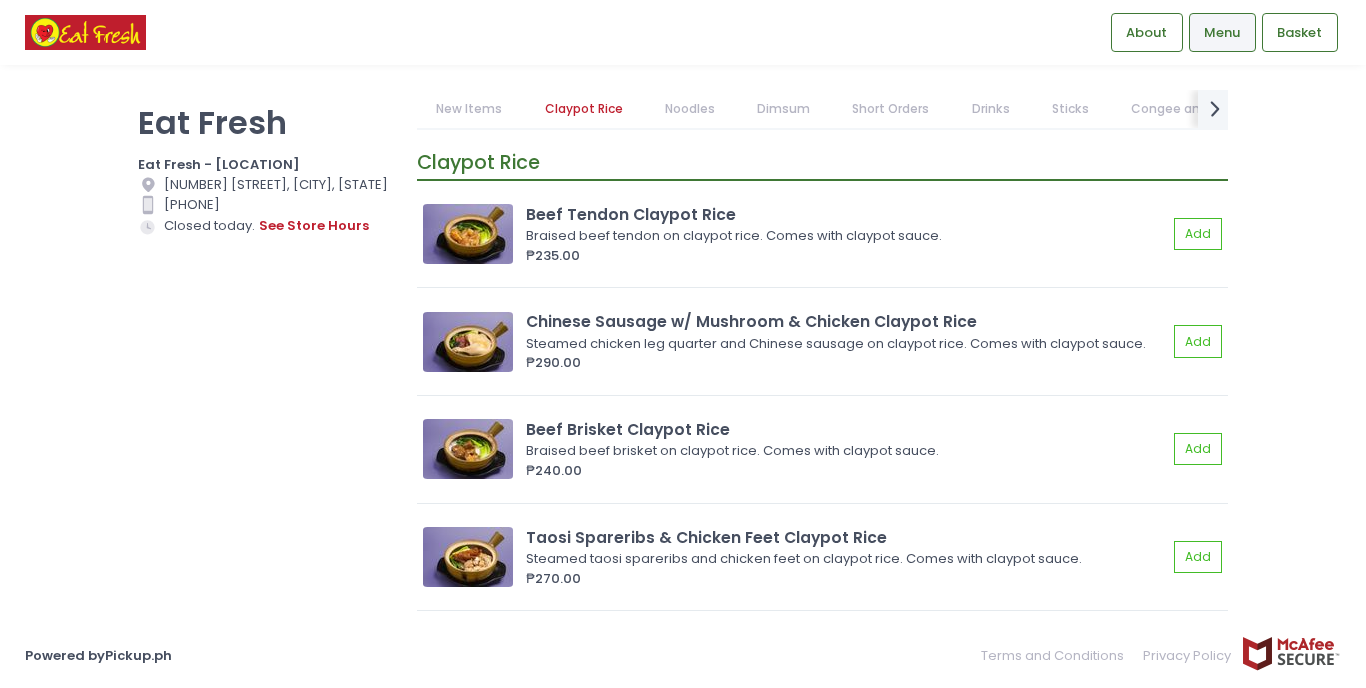 click on "Claypot Rice Beef Tendon Claypot Rice Braised beef tendon on claypot rice. Comes with claypot sauce. ₱235.00     Add   Chinese Sausage w/ Mushroom & Chicken Claypot Rice Steamed chicken leg quarter and Chinese sausage on claypot rice. Comes with claypot sauce. ₱290.00     Add   Beef Brisket Claypot Rice Braised beef brisket on claypot rice. Comes with claypot sauce. ₱240.00     Add   Taosi Spareribs & Chicken Feet Claypot Rice Steamed taosi spareribs and chicken feet on claypot rice. Comes with claypot sauce. ₱270.00     Add   ‌ Chicken With Mushroom Claypot Rice Steamed chicken leg quarter on claypot rice. Comes with claypot sauce. ₱230.00     Add   ‌ Taosi Spareribs Claypot Rice Steamed taosi spareribs on claypot rice. Comes with claypot sauce. ₱230.00     Add   ‌ Curry Beef Brisket Claypot Rice Braised beef brisket with curry sauce on claypot rice. Comes with claypot sauce. ₱245.00     Add   ‌ Fish Fillet w/ Garlic Claypot Rice ₱200.00     Add   ‌ Curry Beef Tendon Claypot Rice" at bounding box center (822, 748) 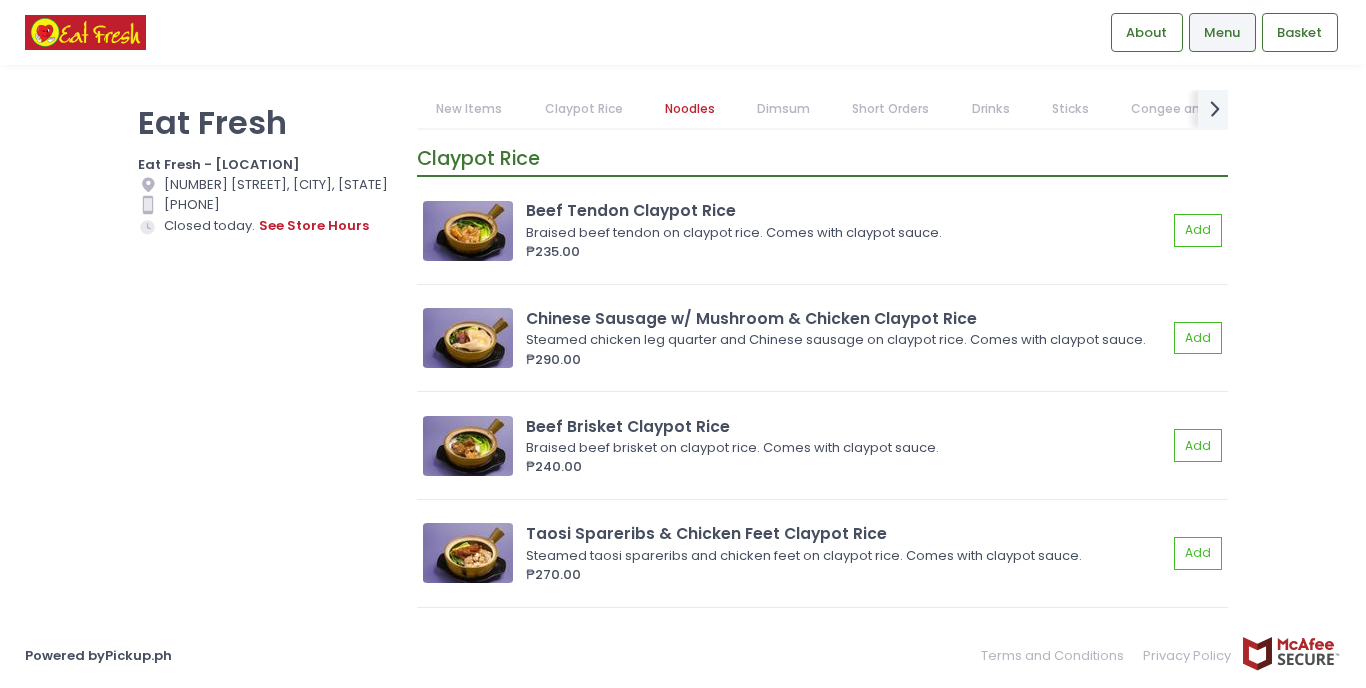scroll, scrollTop: 1581, scrollLeft: 0, axis: vertical 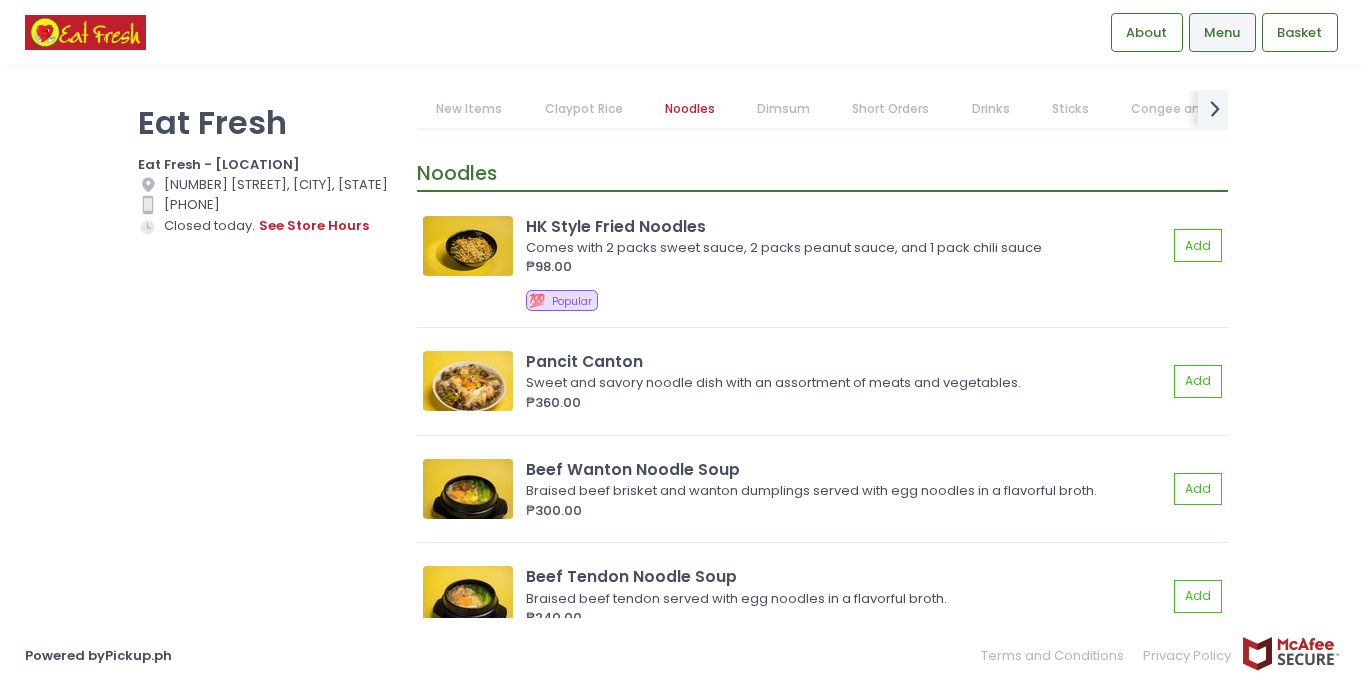 click on "Noodles" at bounding box center [689, 109] 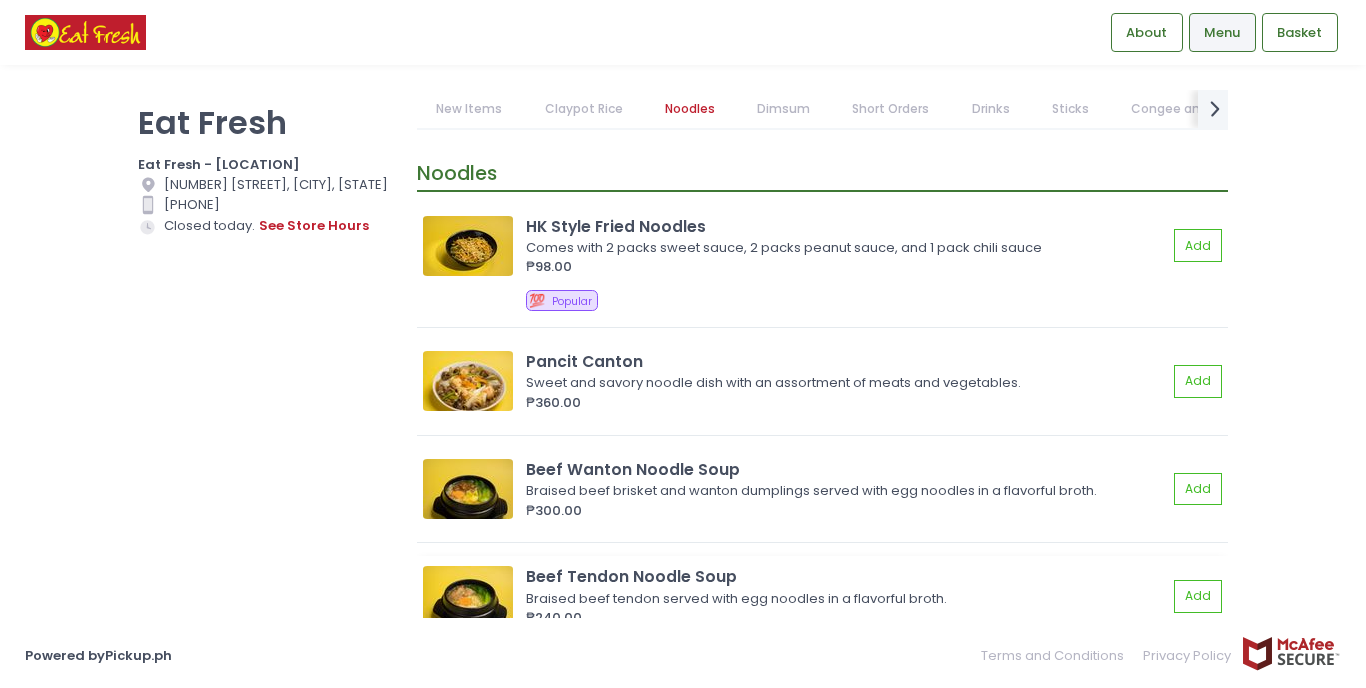 click at bounding box center [468, 596] 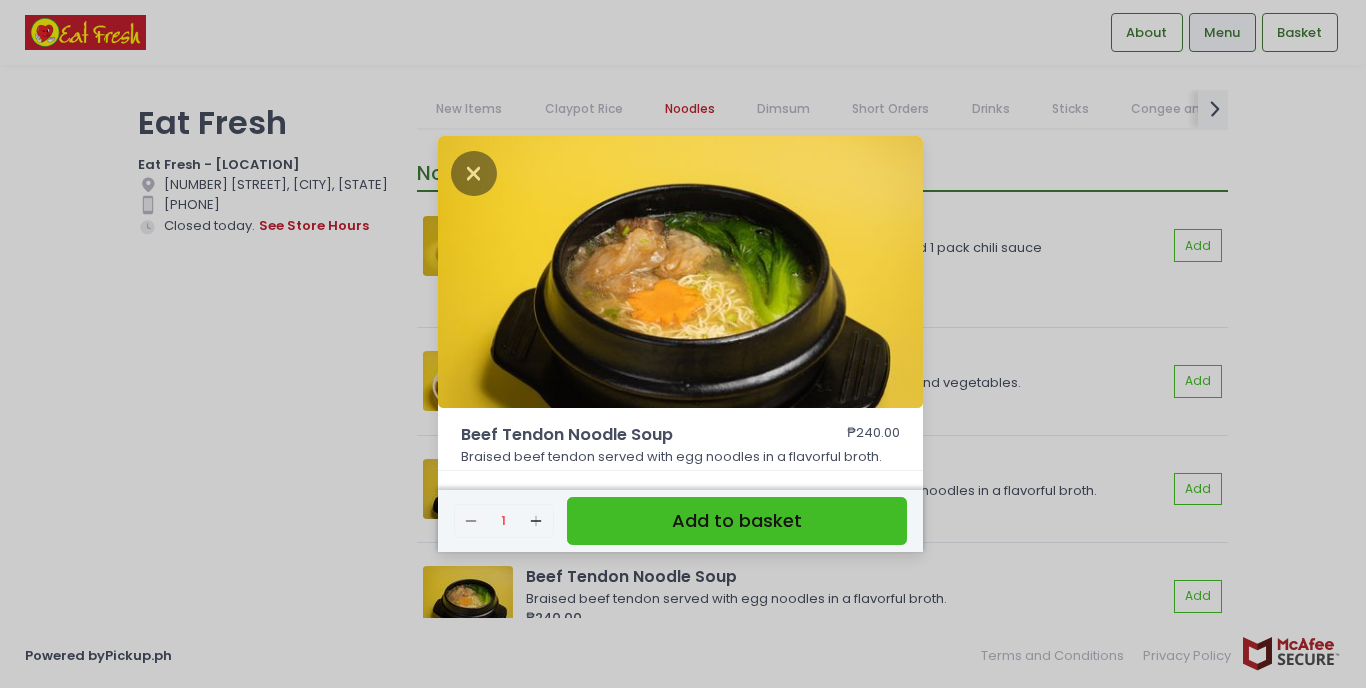 click on "Beef Tendon Noodle Soup   ₱240.00 Braised beef tendon served with egg noodles in a flavorful broth. Remove Created with Sketch. 1 Add Created with Sketch. Add to basket" at bounding box center [683, 344] 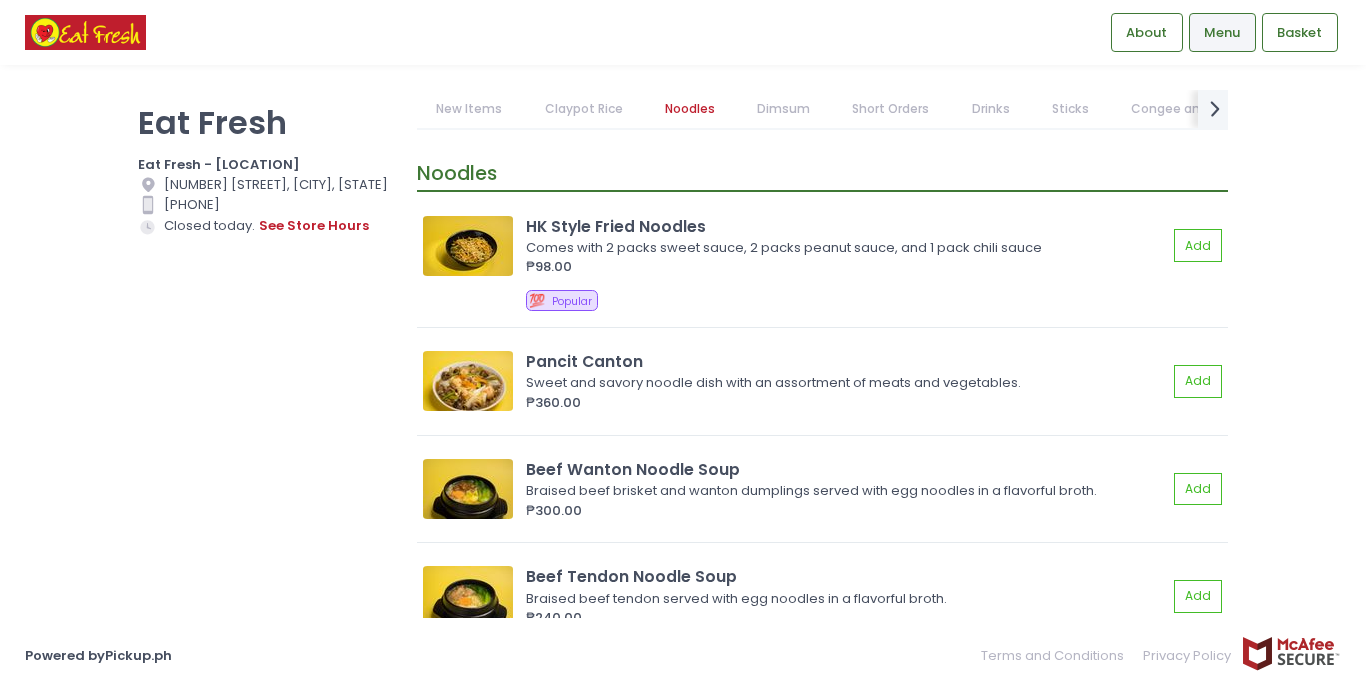 click on "Dimsum" at bounding box center (784, 109) 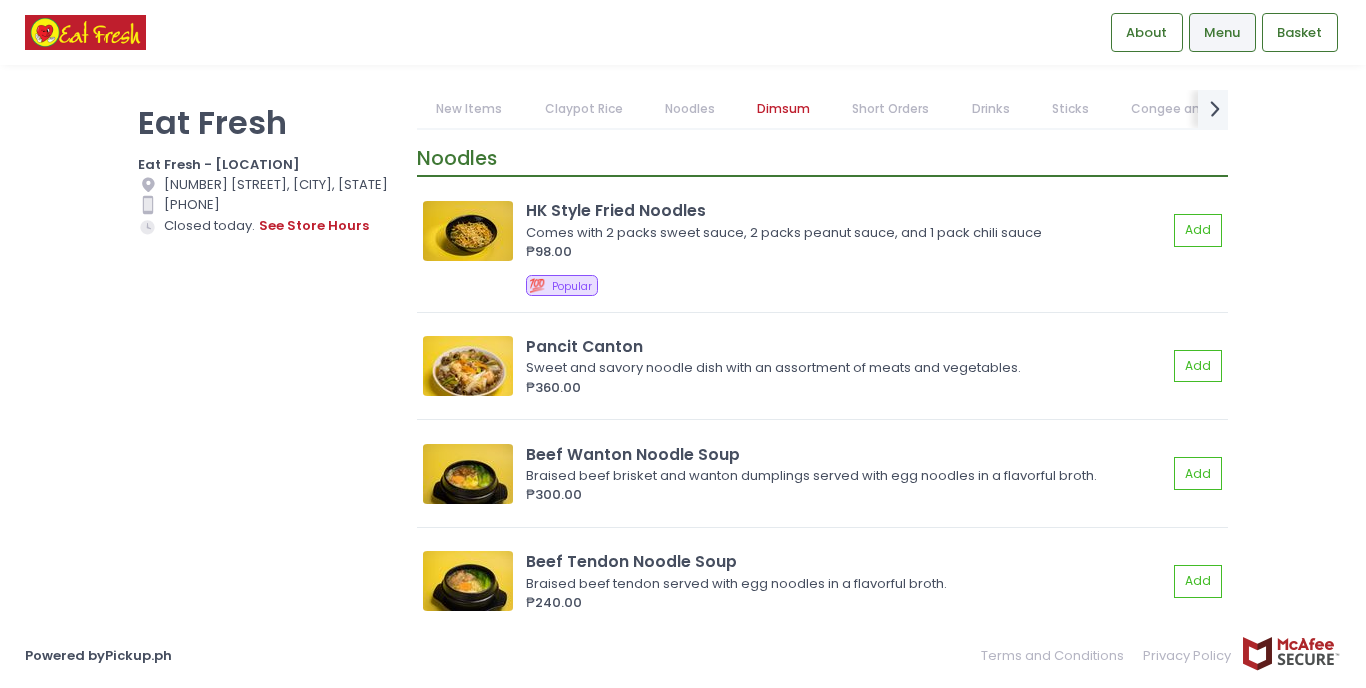 scroll, scrollTop: 2659, scrollLeft: 0, axis: vertical 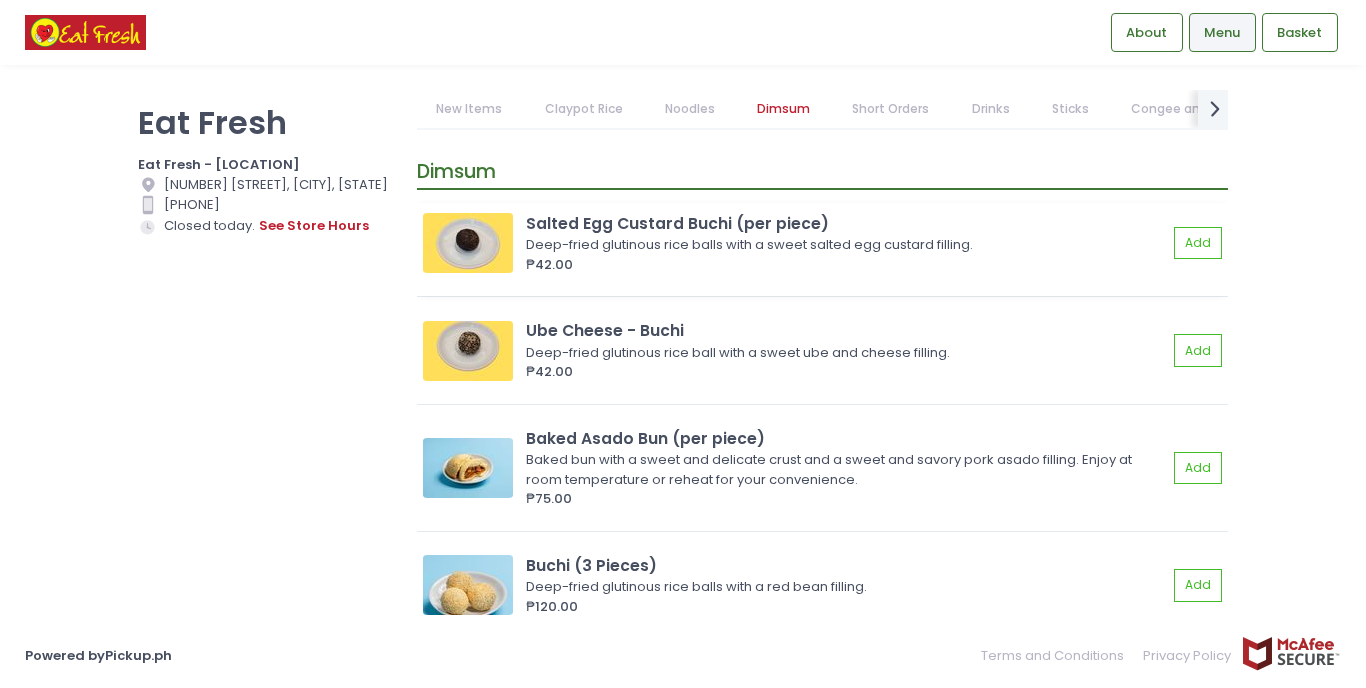 click at bounding box center [468, 243] 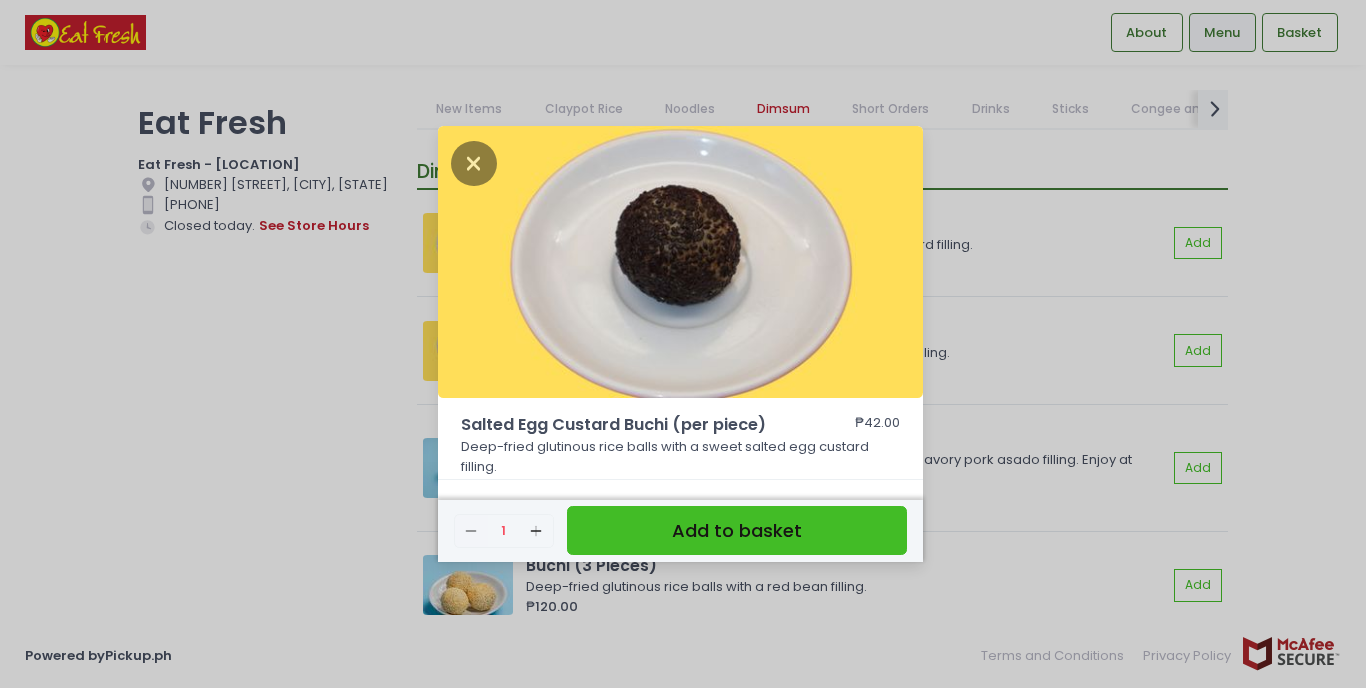 click on "Salted Egg Custard Buchi (per piece)   ₱42.00 Deep-fried glutinous rice balls with a sweet salted egg custard filling. Remove Created with Sketch. 1 Add Created with Sketch. Add to basket" at bounding box center [683, 344] 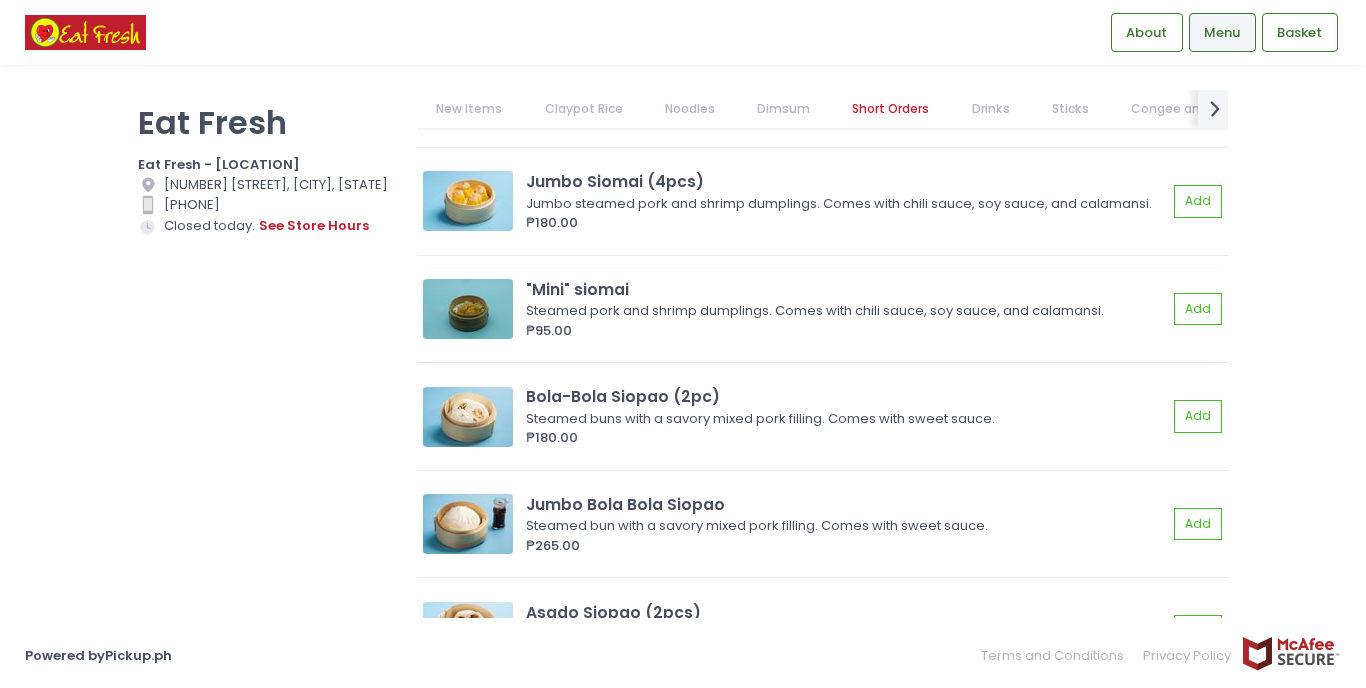 scroll, scrollTop: 3135, scrollLeft: 0, axis: vertical 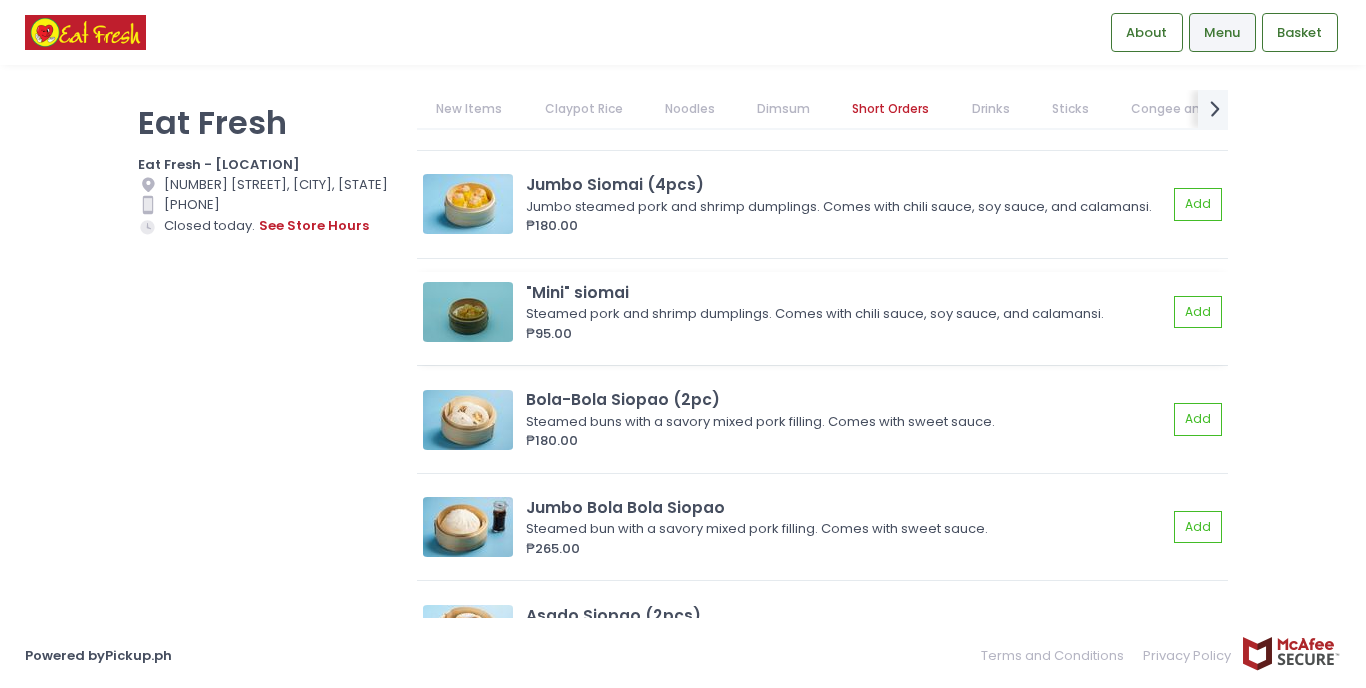 click at bounding box center [468, 312] 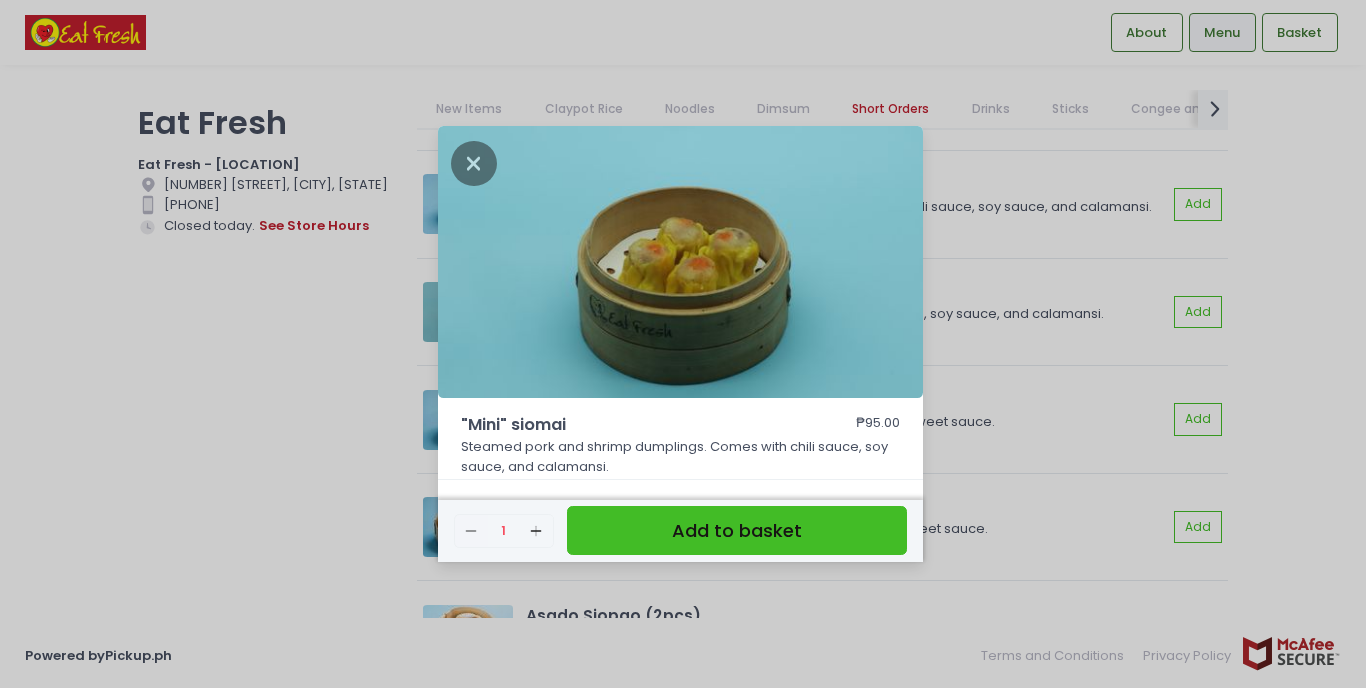 click on ""Mini" siomai   ₱95.00 Steamed pork and shrimp dumplings. Comes with chili sauce, soy sauce, and calamansi. Remove Created with Sketch. 1 Add Created with Sketch. Add to basket" at bounding box center [683, 344] 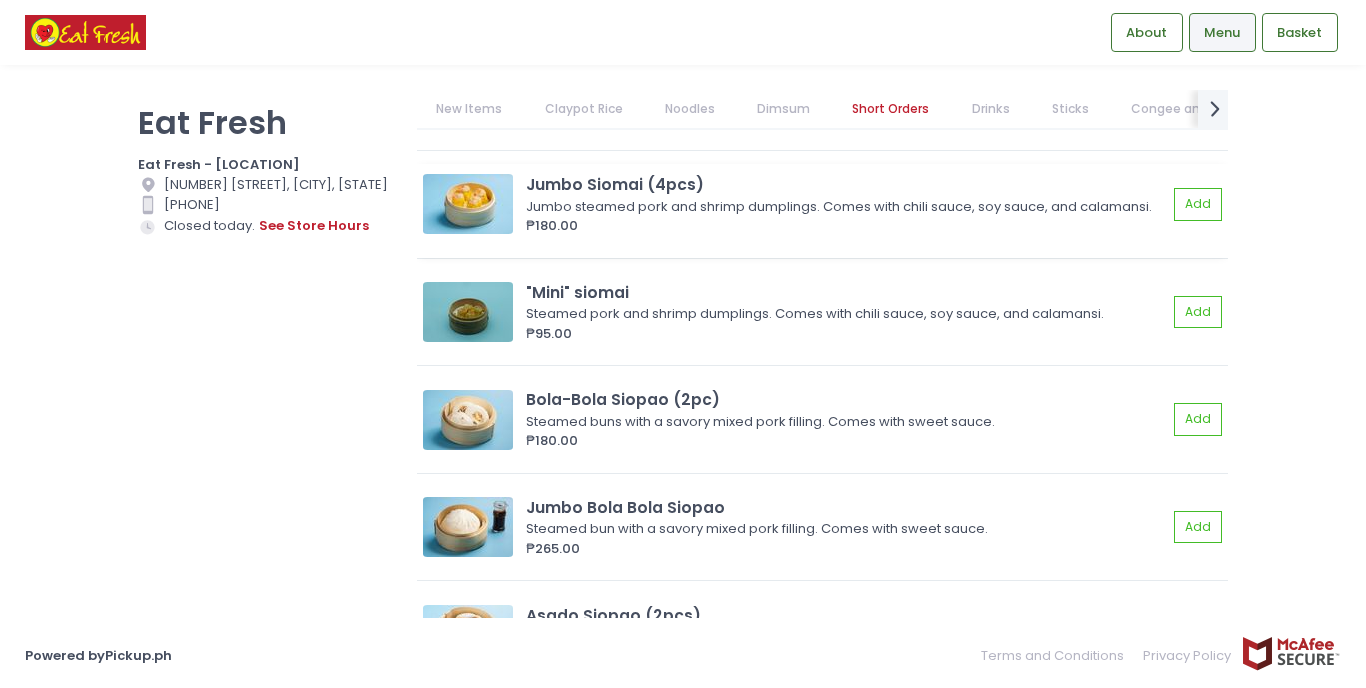 click at bounding box center (468, 204) 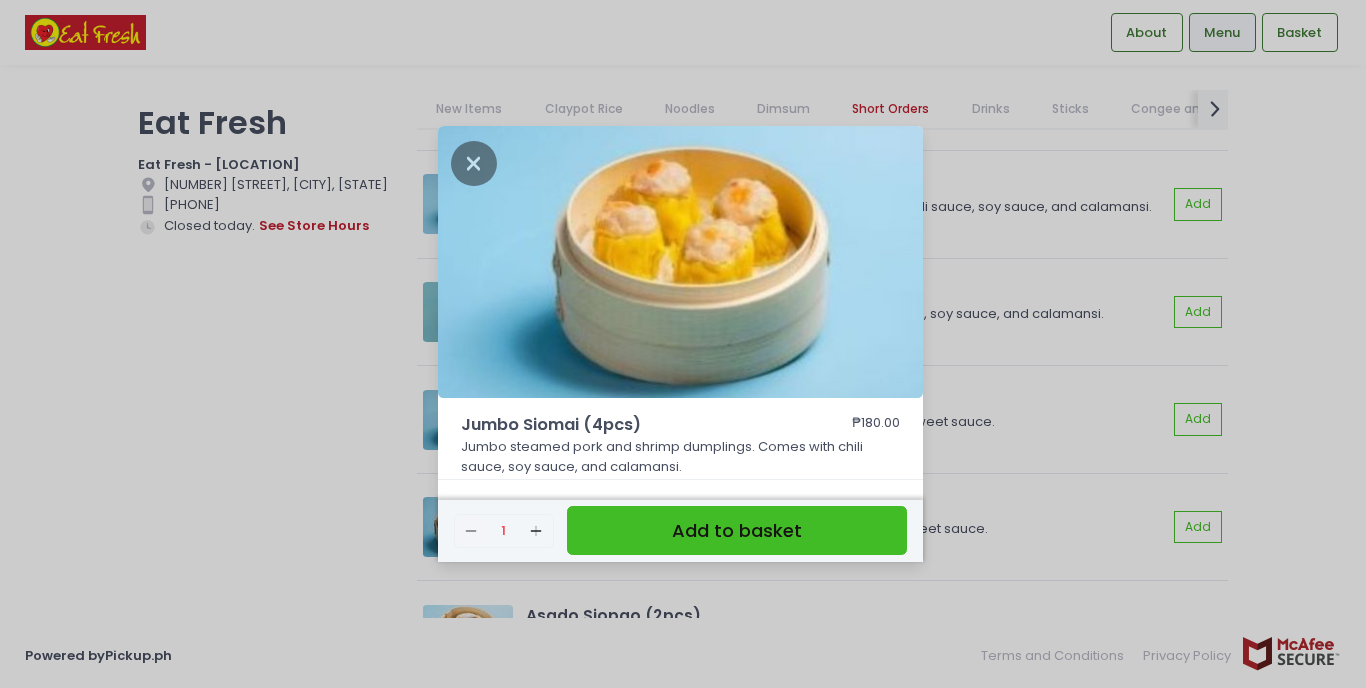 click on "Jumbo Siomai (4pcs)   ₱180.00 Jumbo steamed pork and shrimp dumplings. Comes with chili sauce, soy sauce, and calamansi. Remove Created with Sketch. 1 Add Created with Sketch. Add to basket" at bounding box center (683, 344) 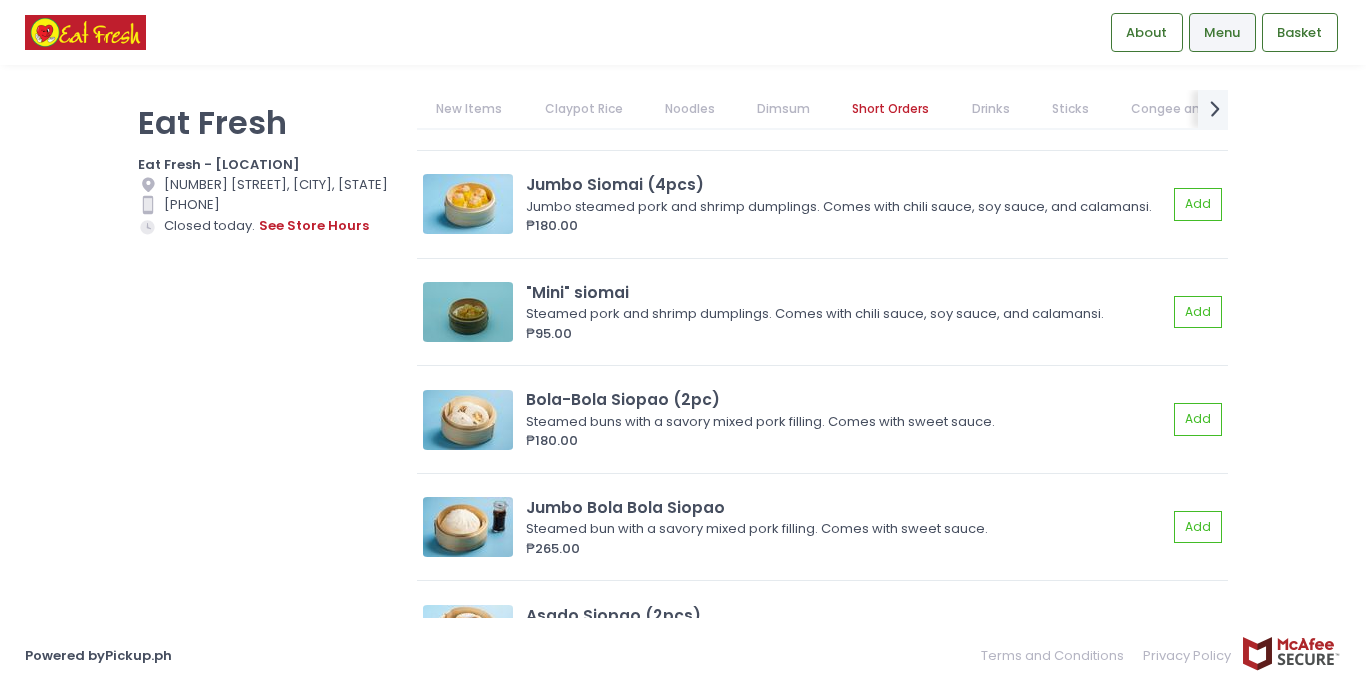 scroll, scrollTop: 0, scrollLeft: 0, axis: both 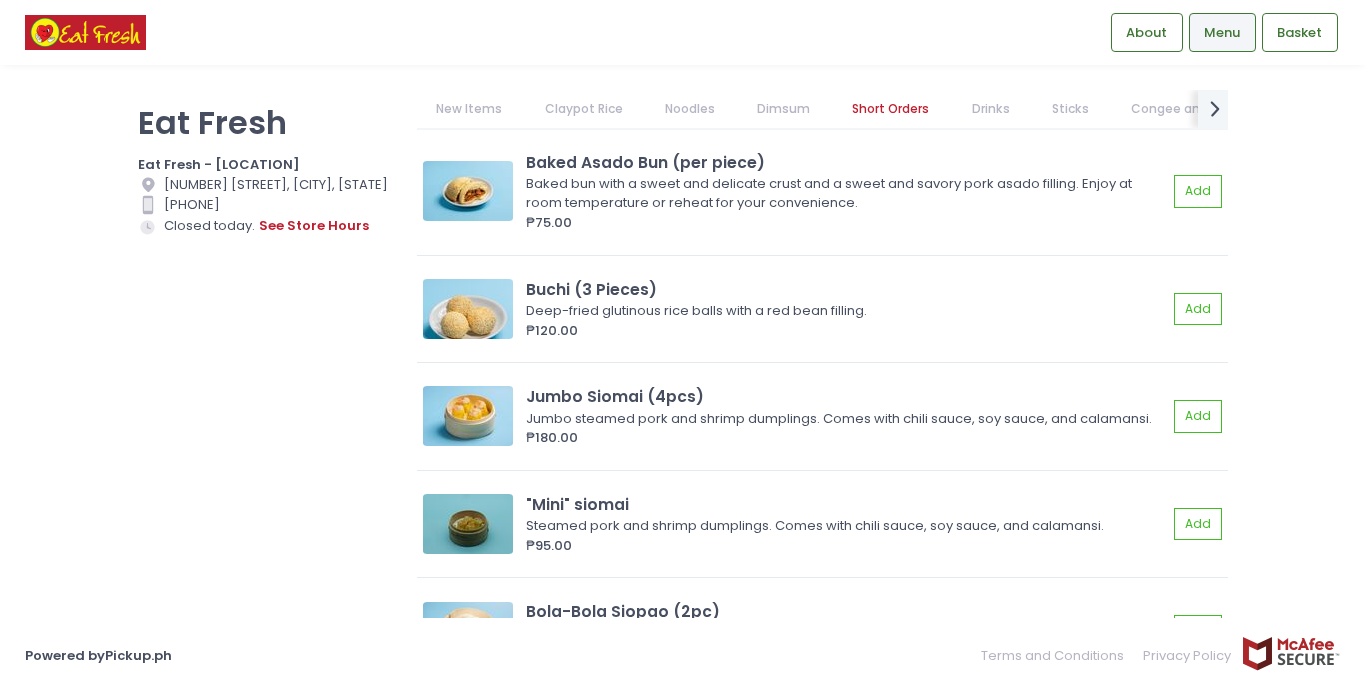 click on "Drinks" at bounding box center (990, 109) 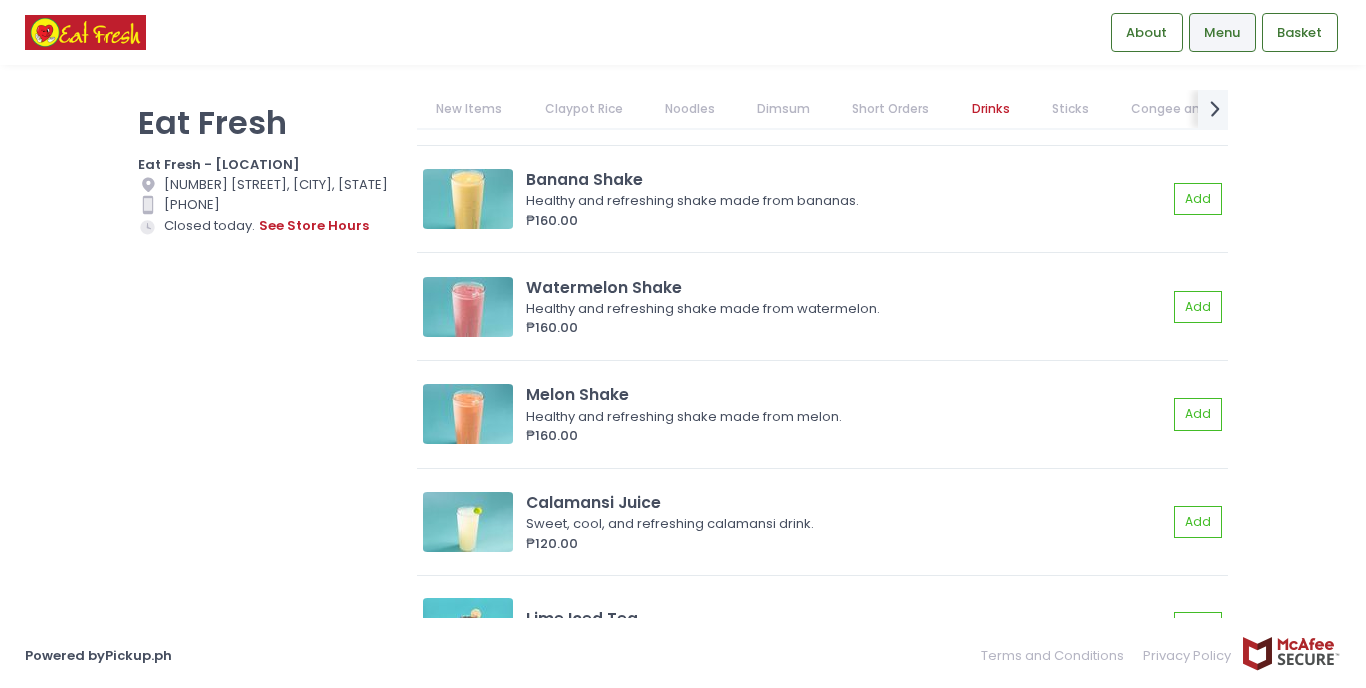 scroll, scrollTop: 9251, scrollLeft: 0, axis: vertical 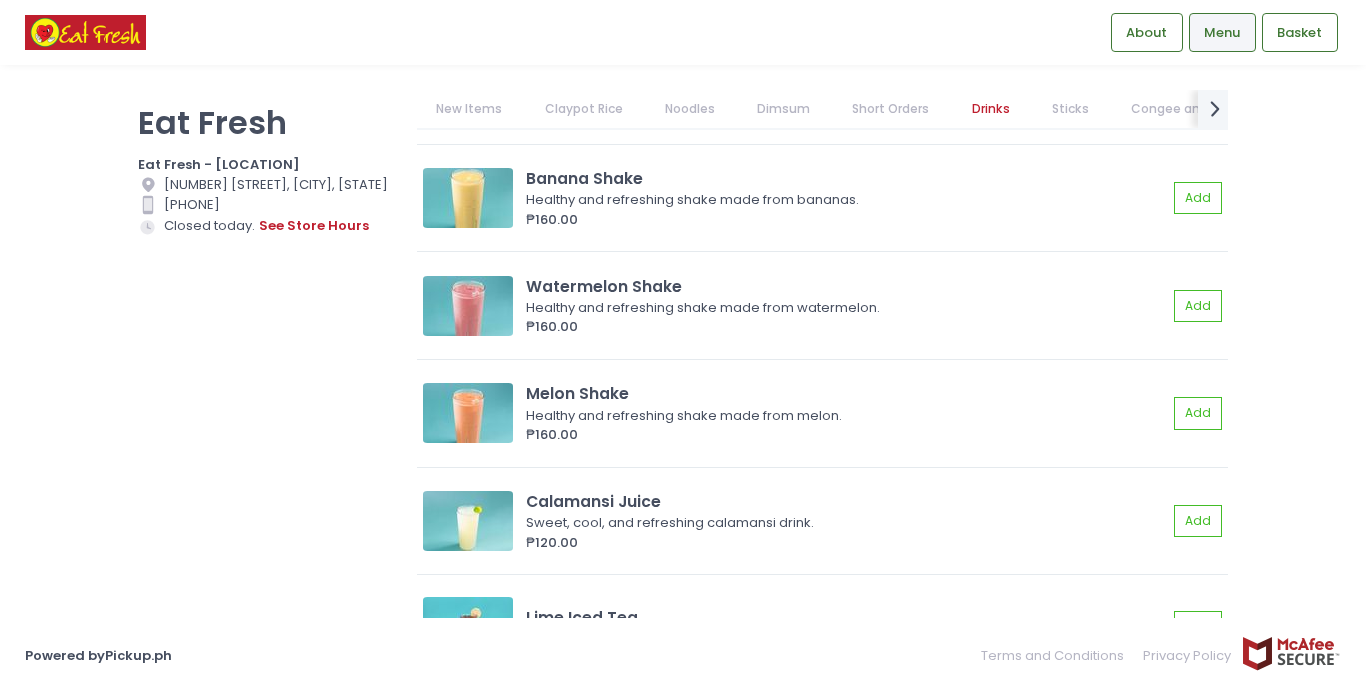 click on "Sticks" at bounding box center [1070, 109] 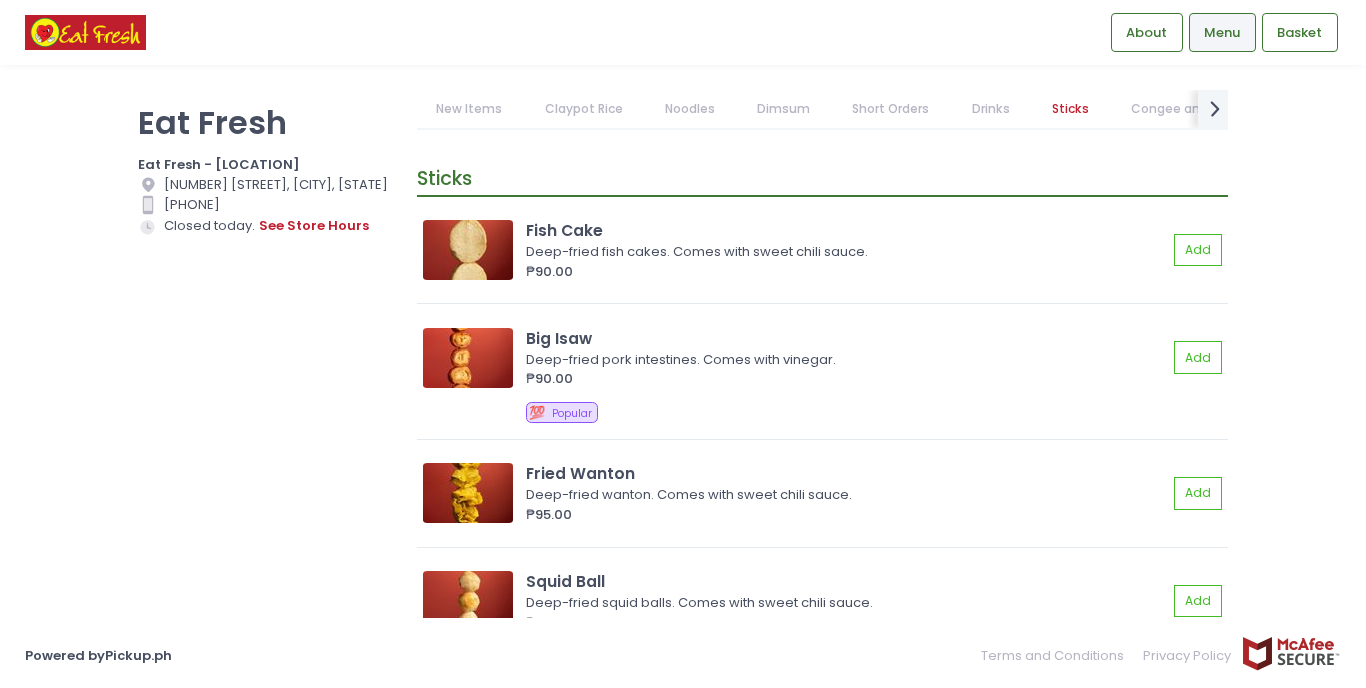 scroll, scrollTop: 10059, scrollLeft: 0, axis: vertical 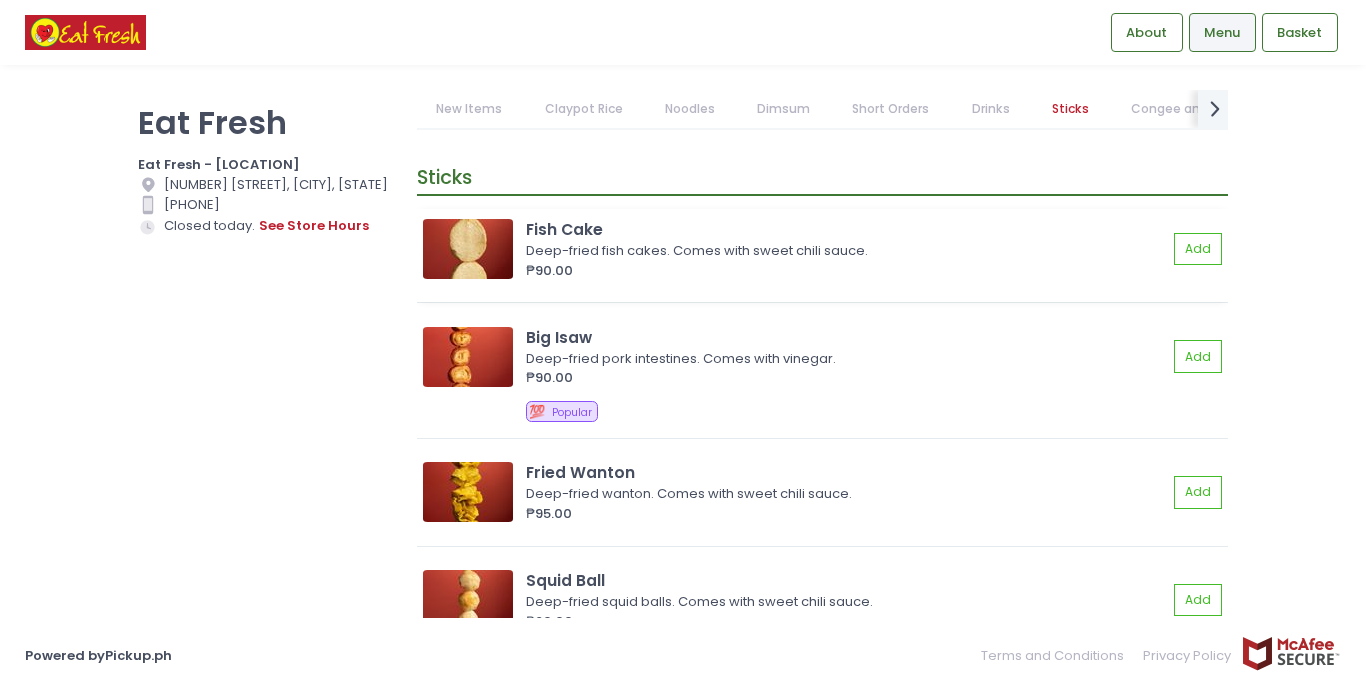 click at bounding box center [468, 249] 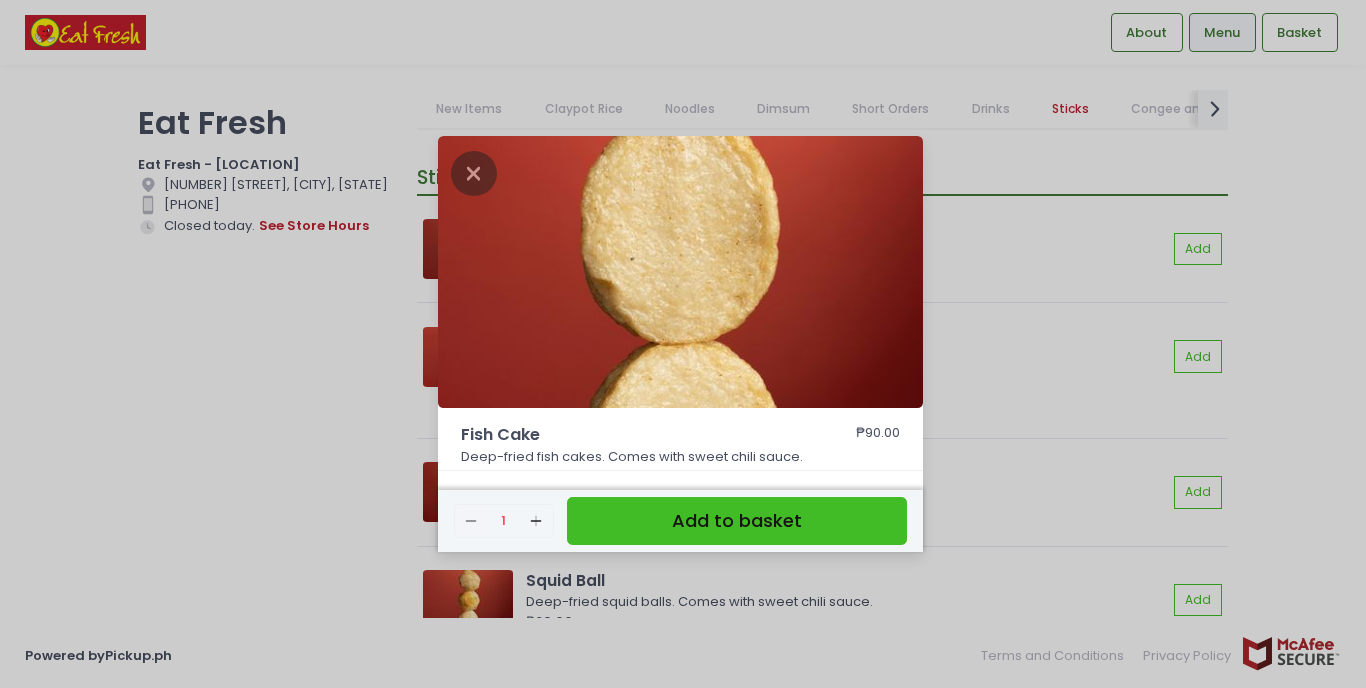 click on "Fish Cake   ₱90.00 Deep-fried fish cakes. Comes with sweet chili sauce. Remove Created with Sketch. 1 Add Created with Sketch. Add to basket" at bounding box center [683, 344] 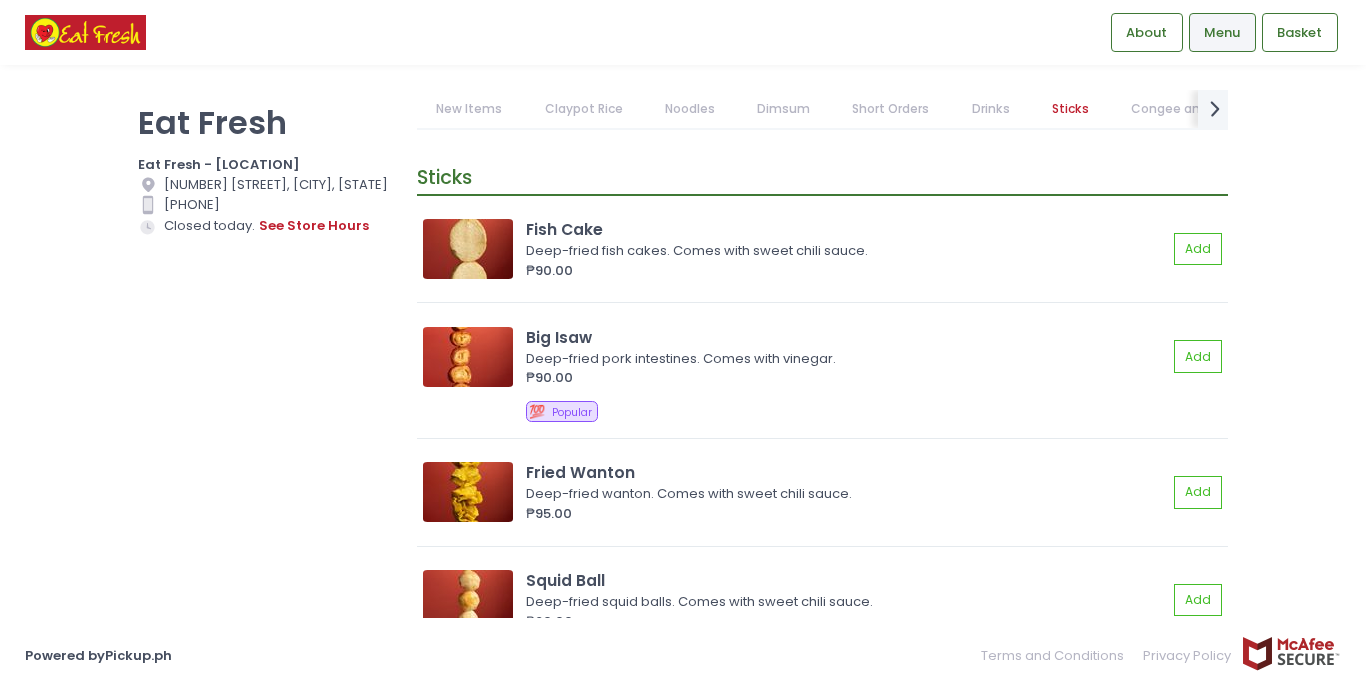 scroll, scrollTop: 0, scrollLeft: 0, axis: both 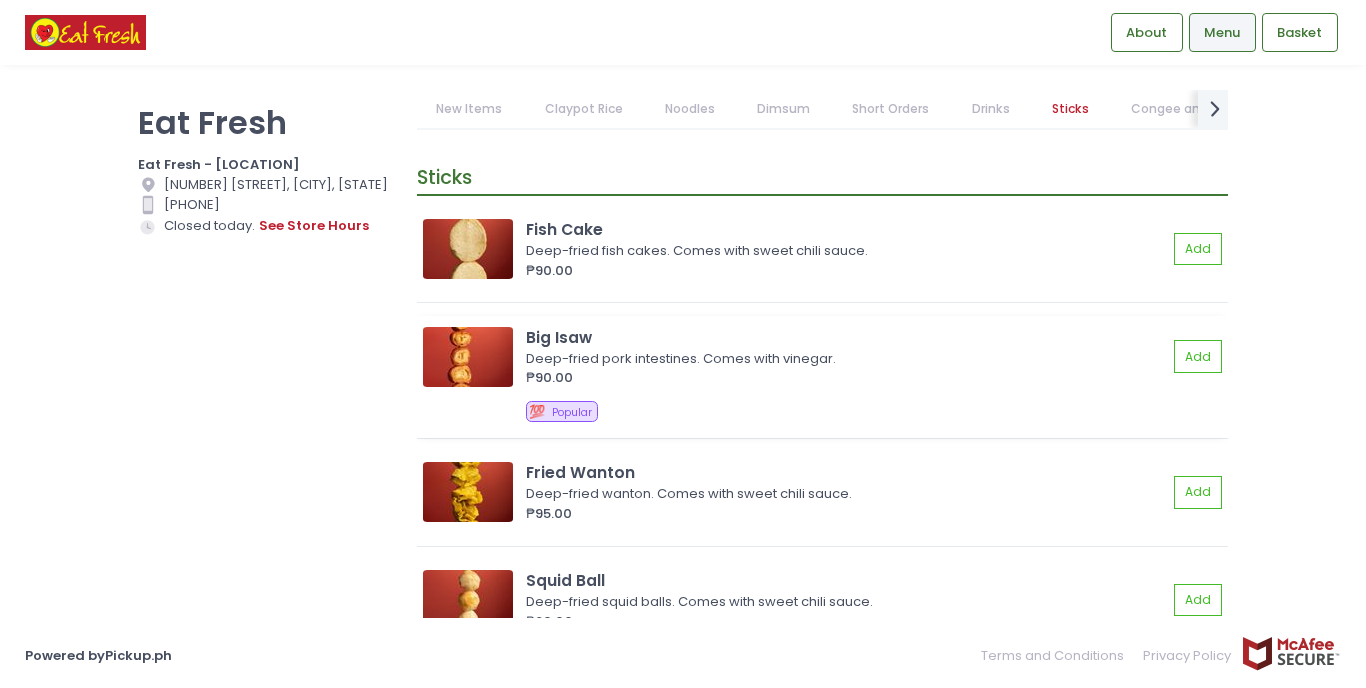 click on "Big Isaw Deep-fried pork intestines. Comes with vinegar. ₱90.00     Add   💯 Popular" at bounding box center [822, 377] 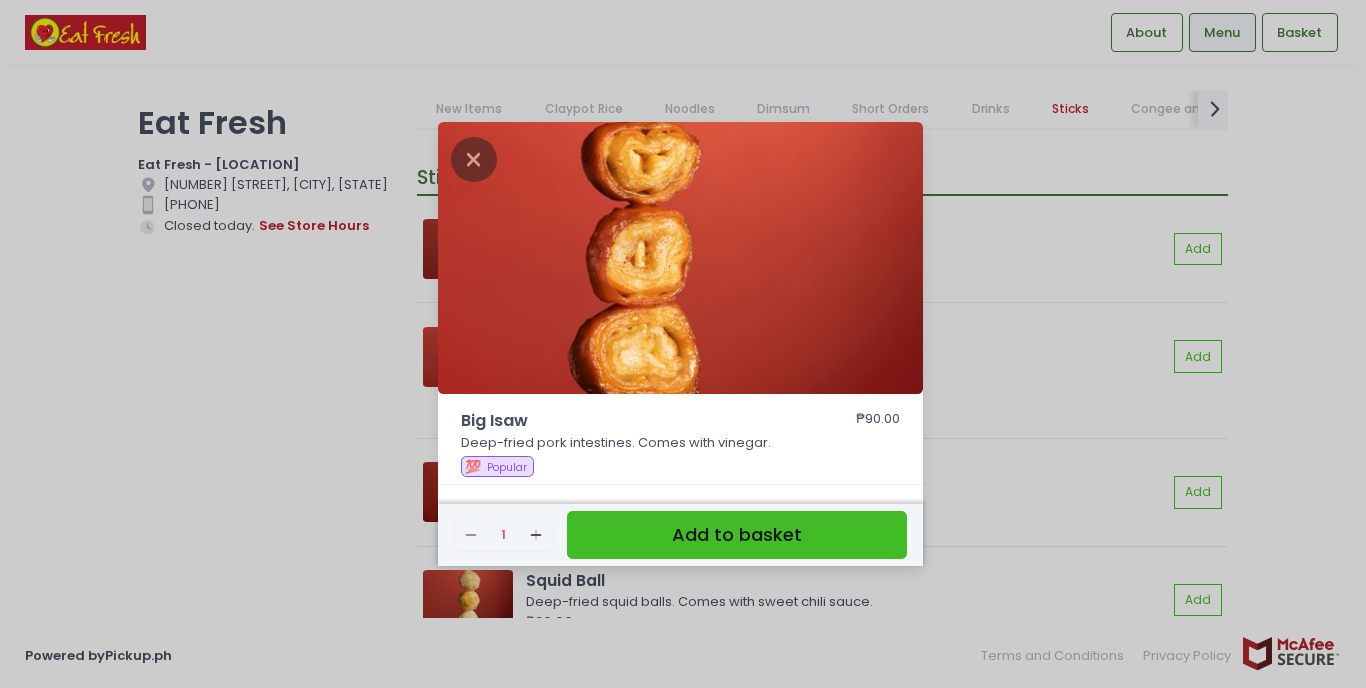 click on "Big Isaw   ₱90.00 Deep-fried pork intestines. Comes with vinegar. 💯 Popular Remove Created with Sketch. 1 Add Created with Sketch. Add to basket" at bounding box center [683, 344] 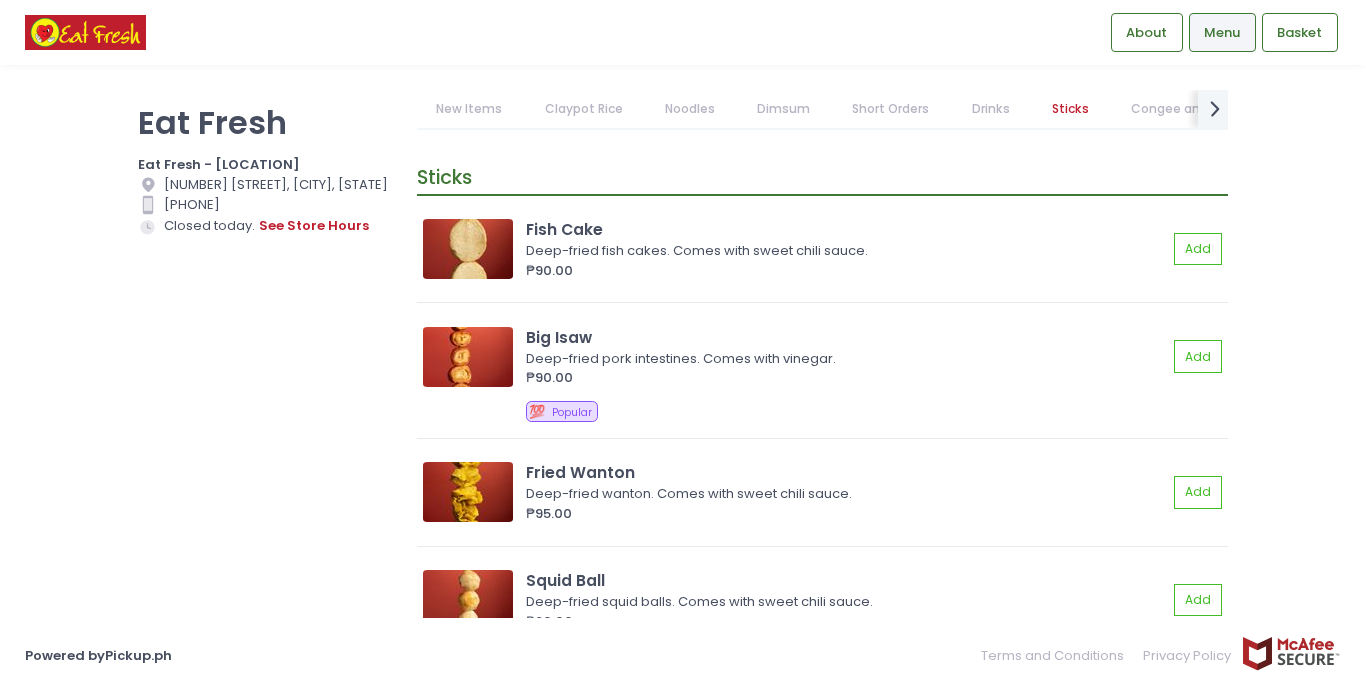 scroll, scrollTop: 0, scrollLeft: 0, axis: both 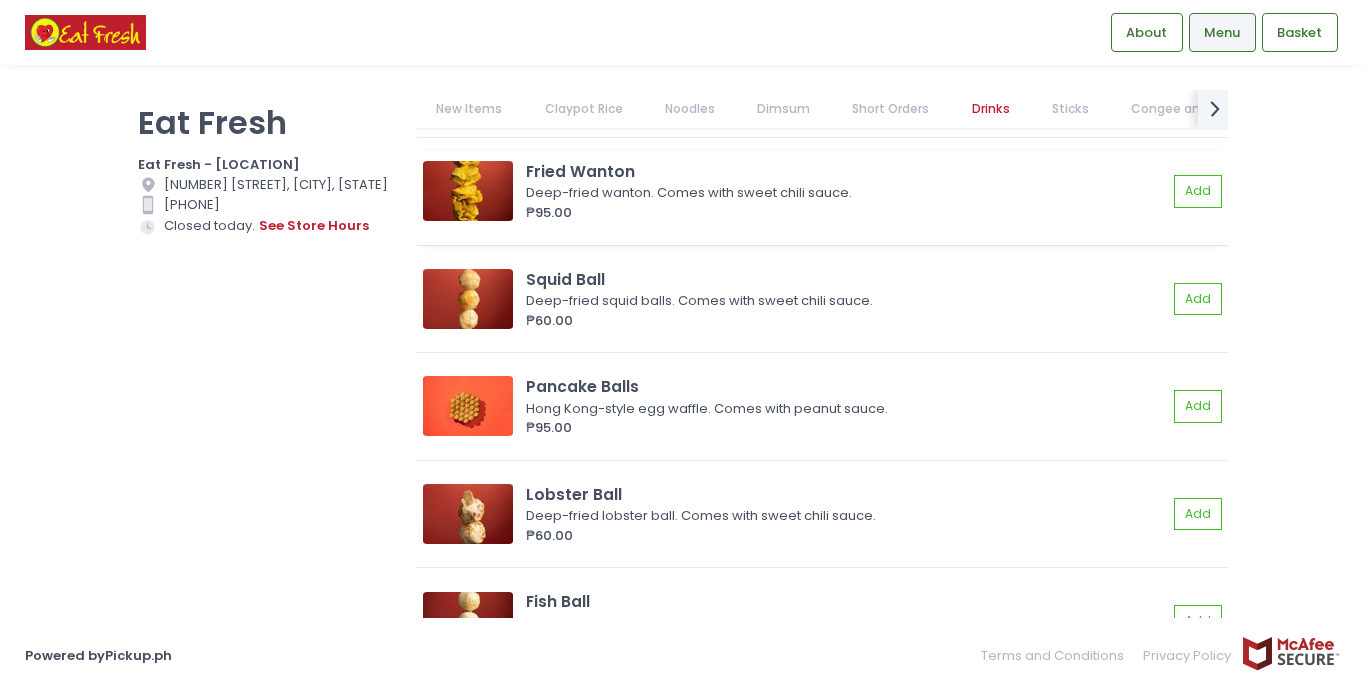 click at bounding box center (468, 191) 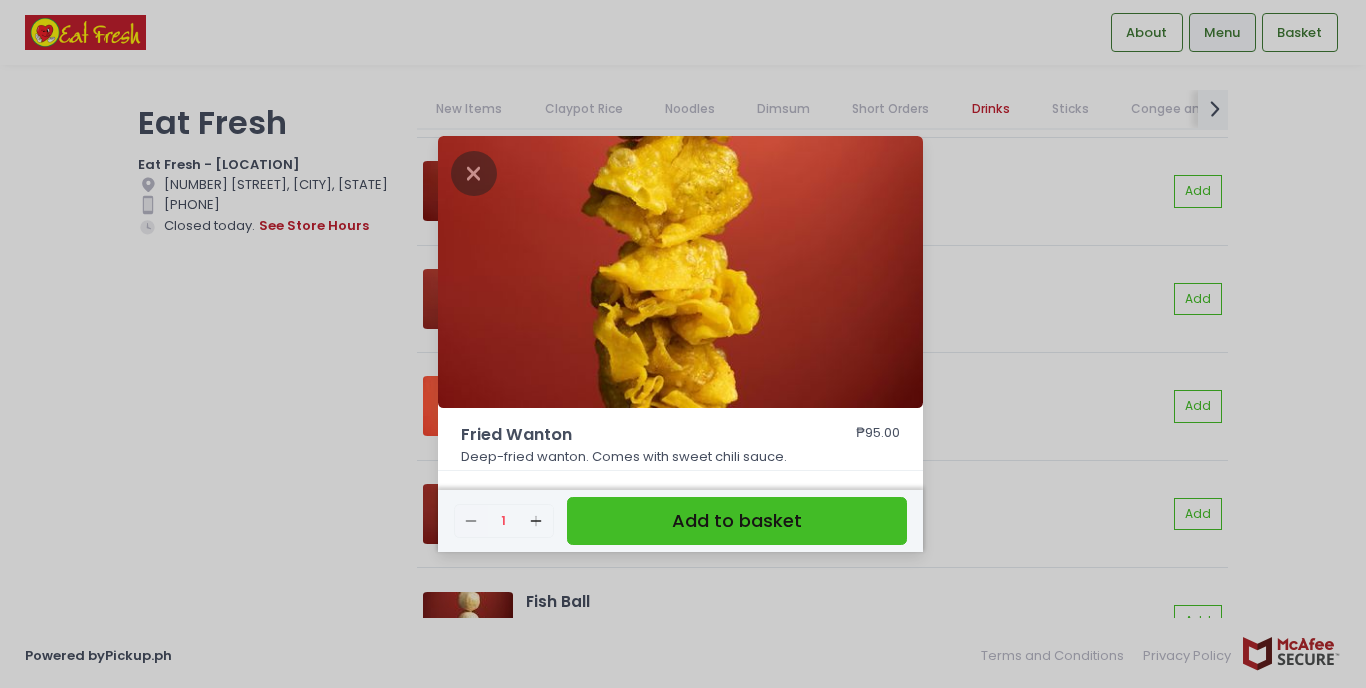 click on "Fried Wanton   ₱95.00 Deep-fried wanton. Comes with sweet chili sauce. Remove Created with Sketch. 1 Add Created with Sketch. Add to basket" at bounding box center (683, 344) 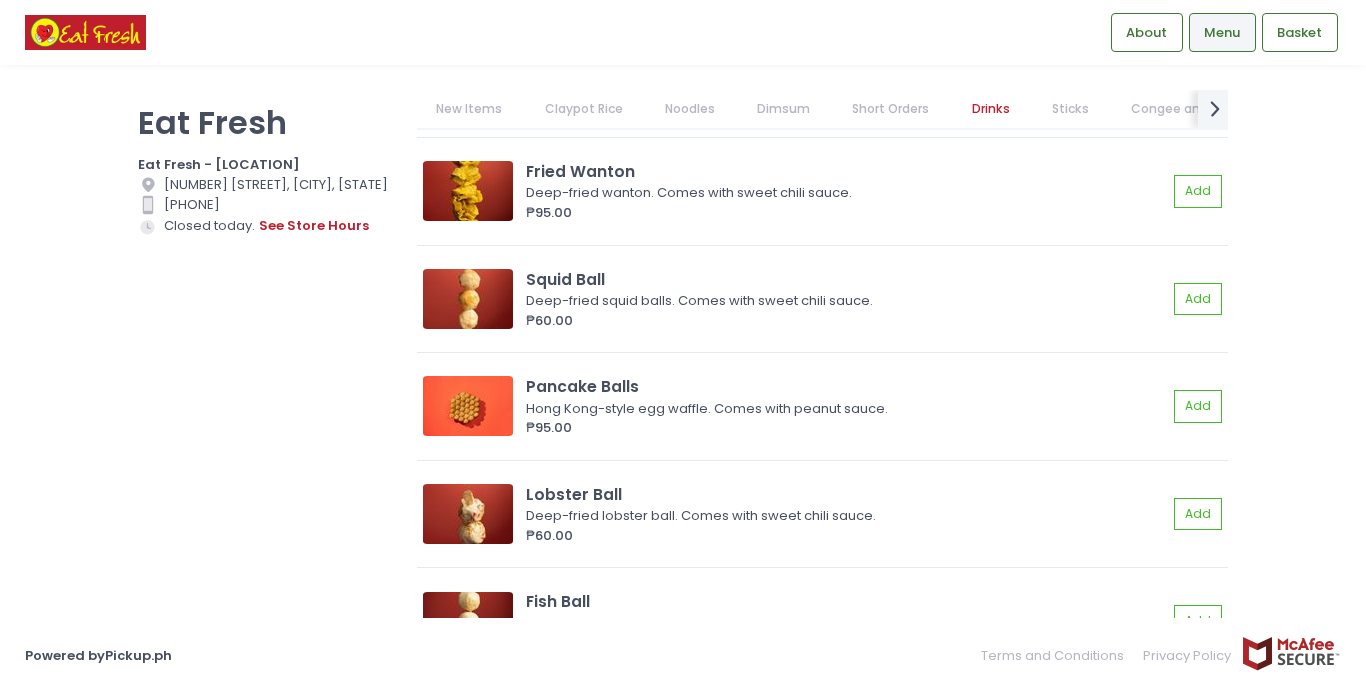 scroll, scrollTop: 0, scrollLeft: 0, axis: both 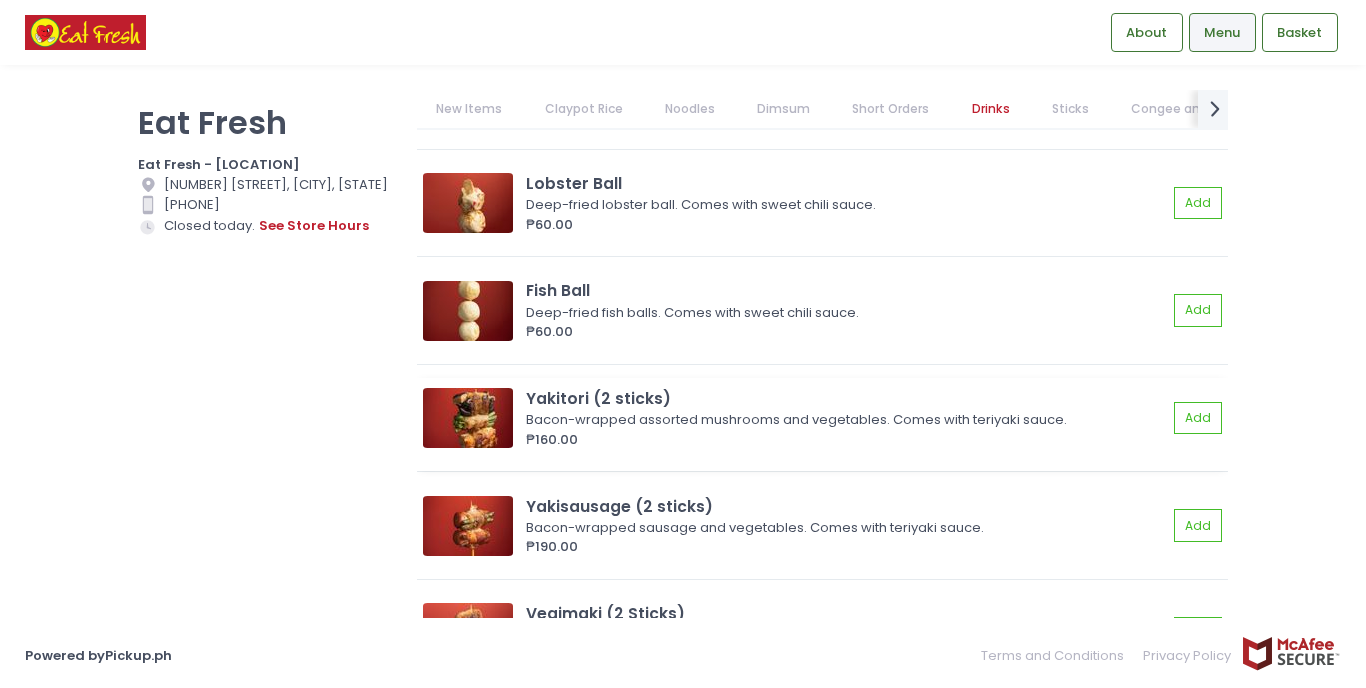click at bounding box center (468, 418) 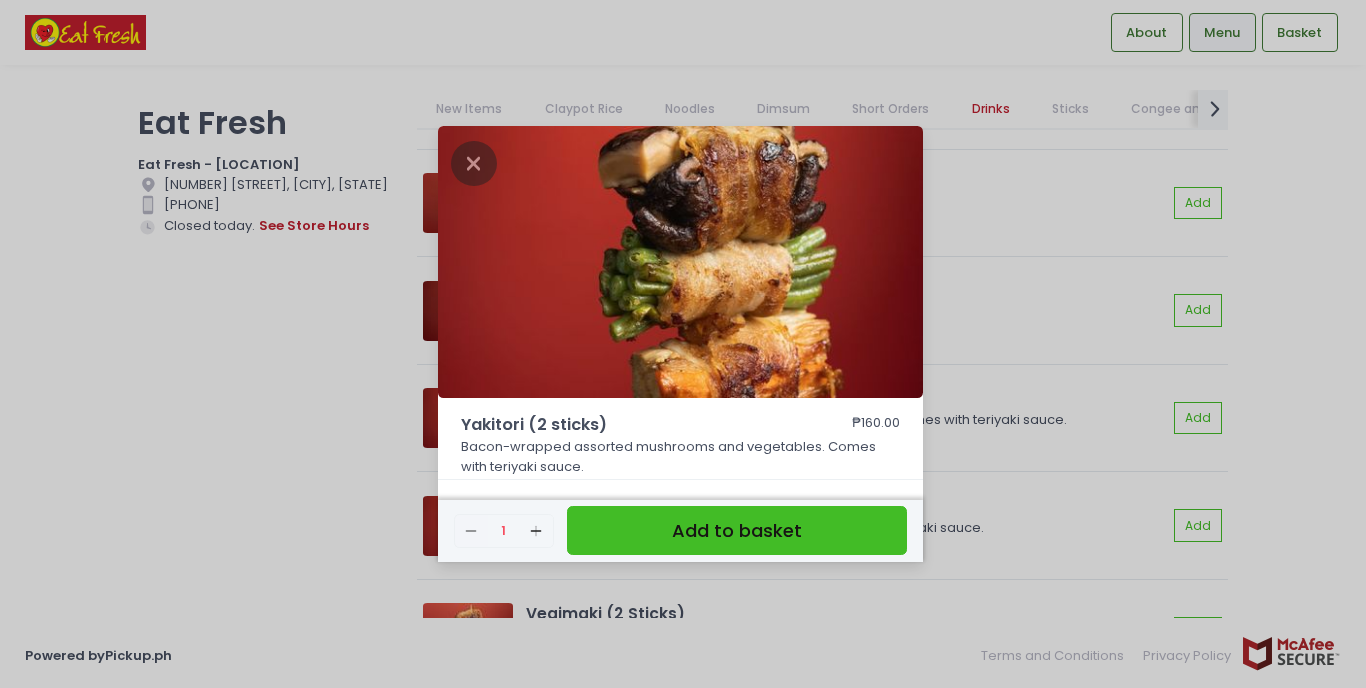 click on "Yakitori (2 sticks)   ₱160.00 Bacon-wrapped assorted mushrooms and vegetables. Comes with teriyaki sauce. Remove Created with Sketch. 1 Add Created with Sketch. Add to basket" at bounding box center [683, 344] 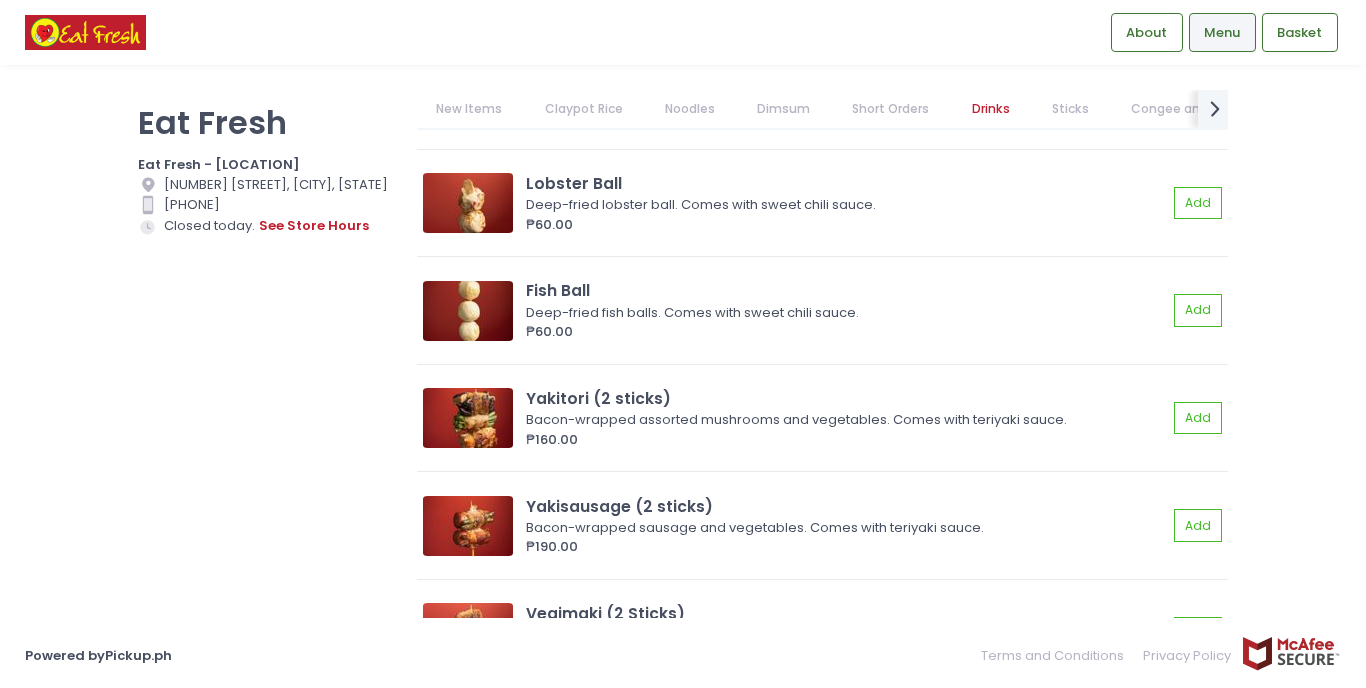 scroll, scrollTop: 0, scrollLeft: 0, axis: both 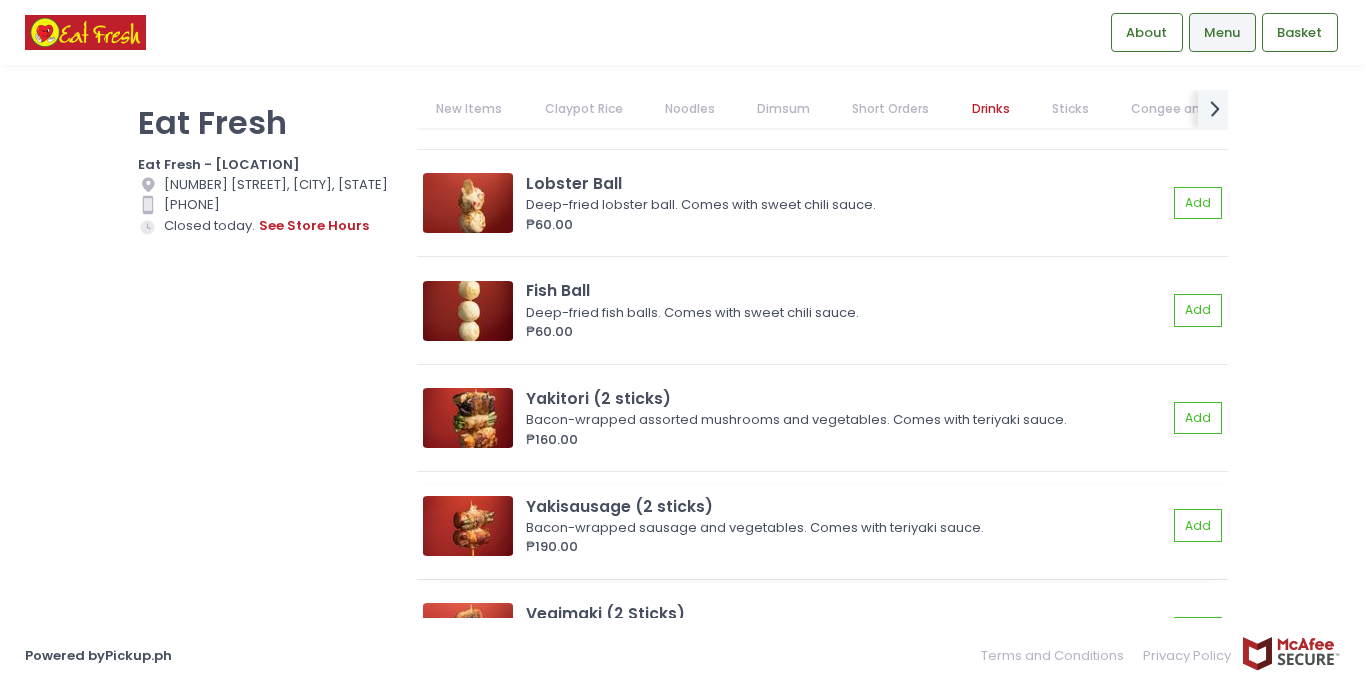 click at bounding box center (468, 526) 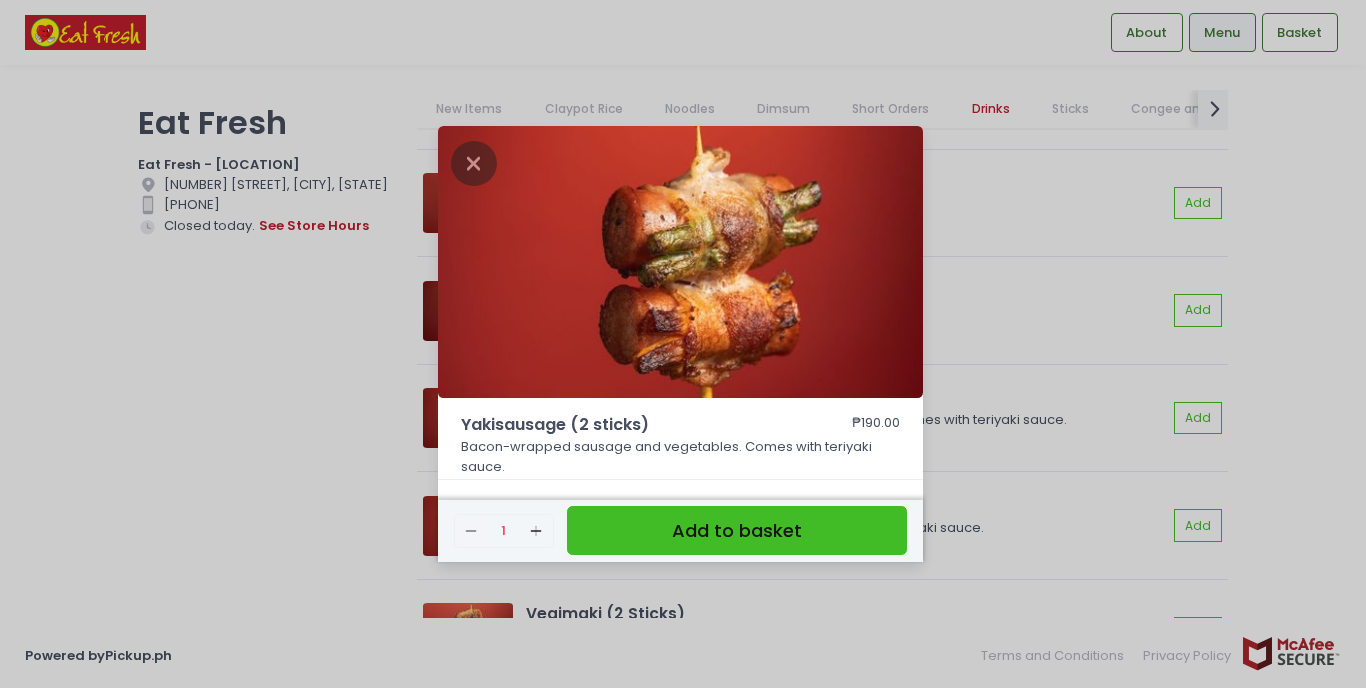 click on "Yakisausage (2 sticks)   ₱190.00 Bacon-wrapped sausage and vegetables. Comes with teriyaki sauce. Remove Created with Sketch. 1 Add Created with Sketch. Add to basket" at bounding box center [683, 344] 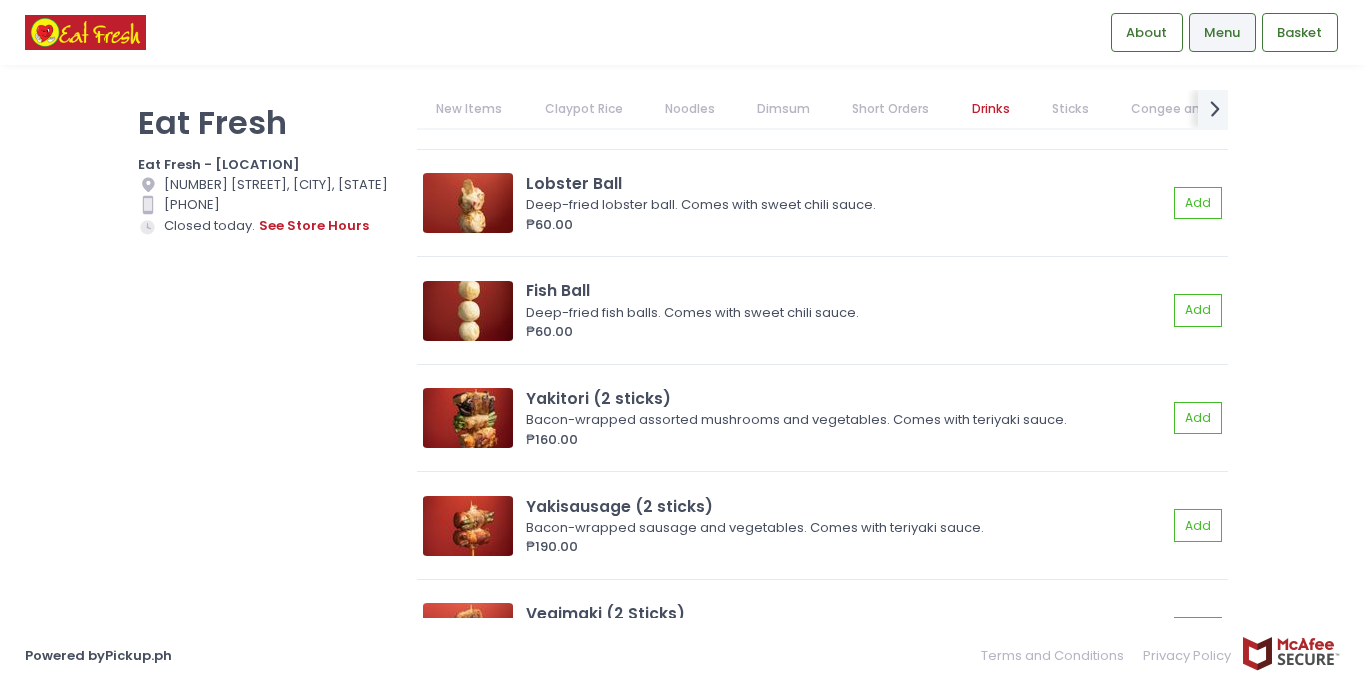 scroll, scrollTop: 0, scrollLeft: 0, axis: both 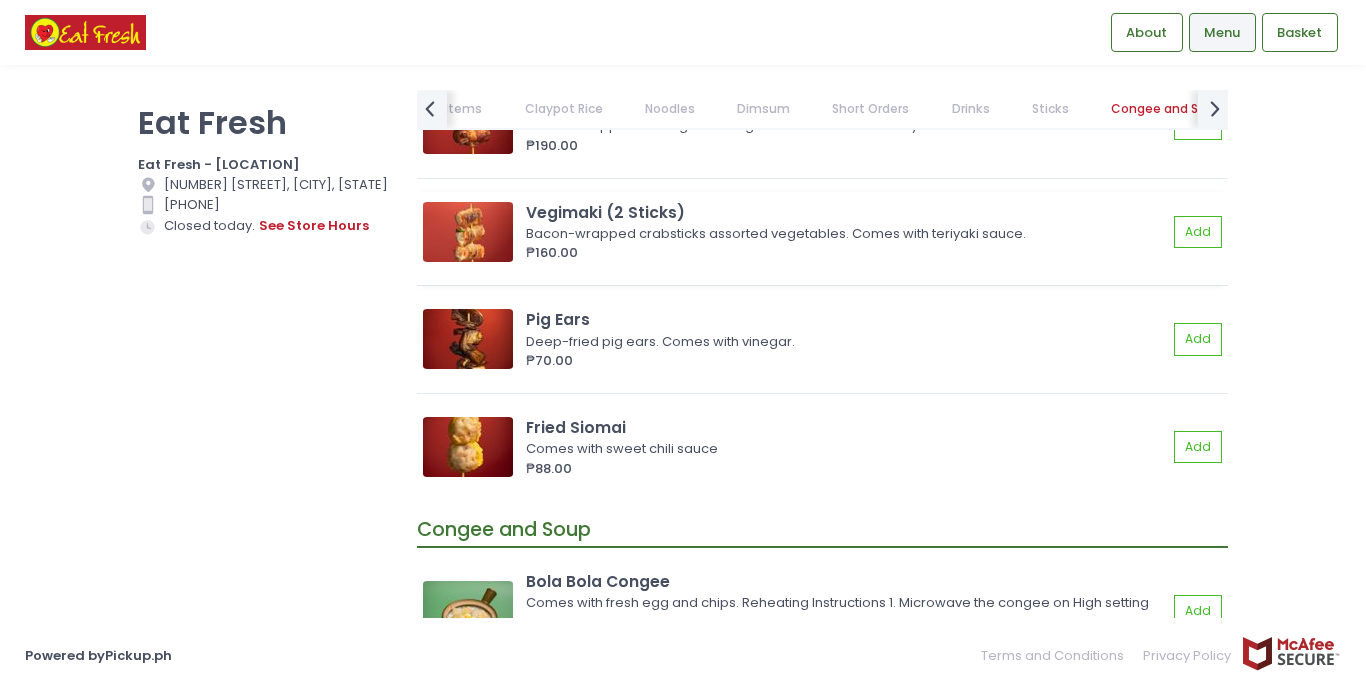 click at bounding box center (468, 232) 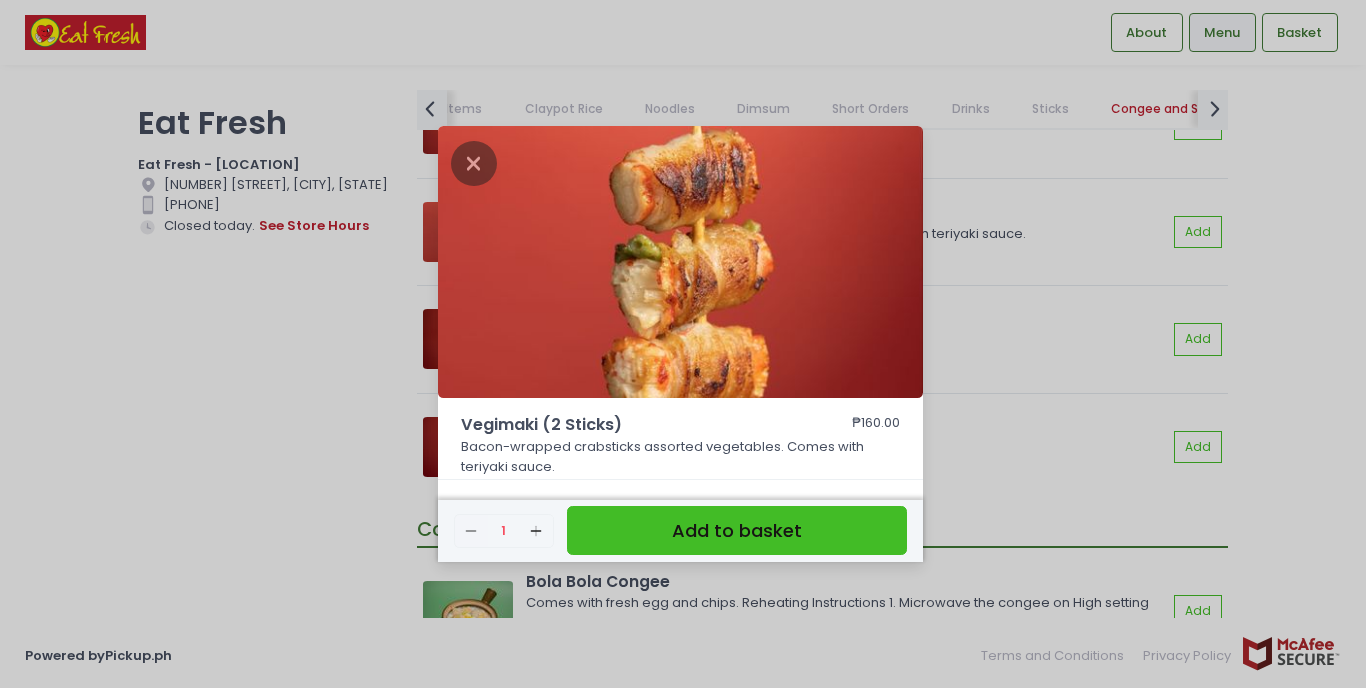 click on "Vegimaki (2 Sticks)   ₱160.00 Bacon-wrapped crabsticks assorted vegetables. Comes with teriyaki sauce. Remove Created with Sketch. 1 Add Created with Sketch. Add to basket" at bounding box center [683, 344] 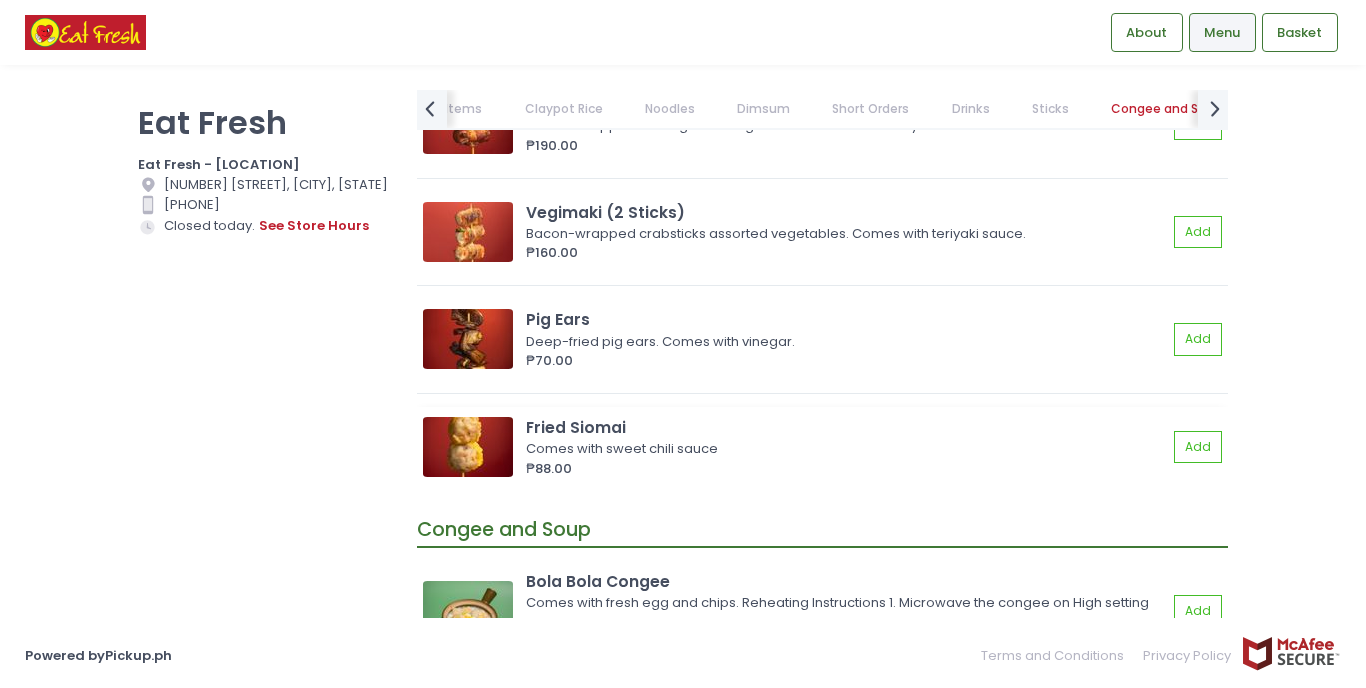 click at bounding box center [468, 447] 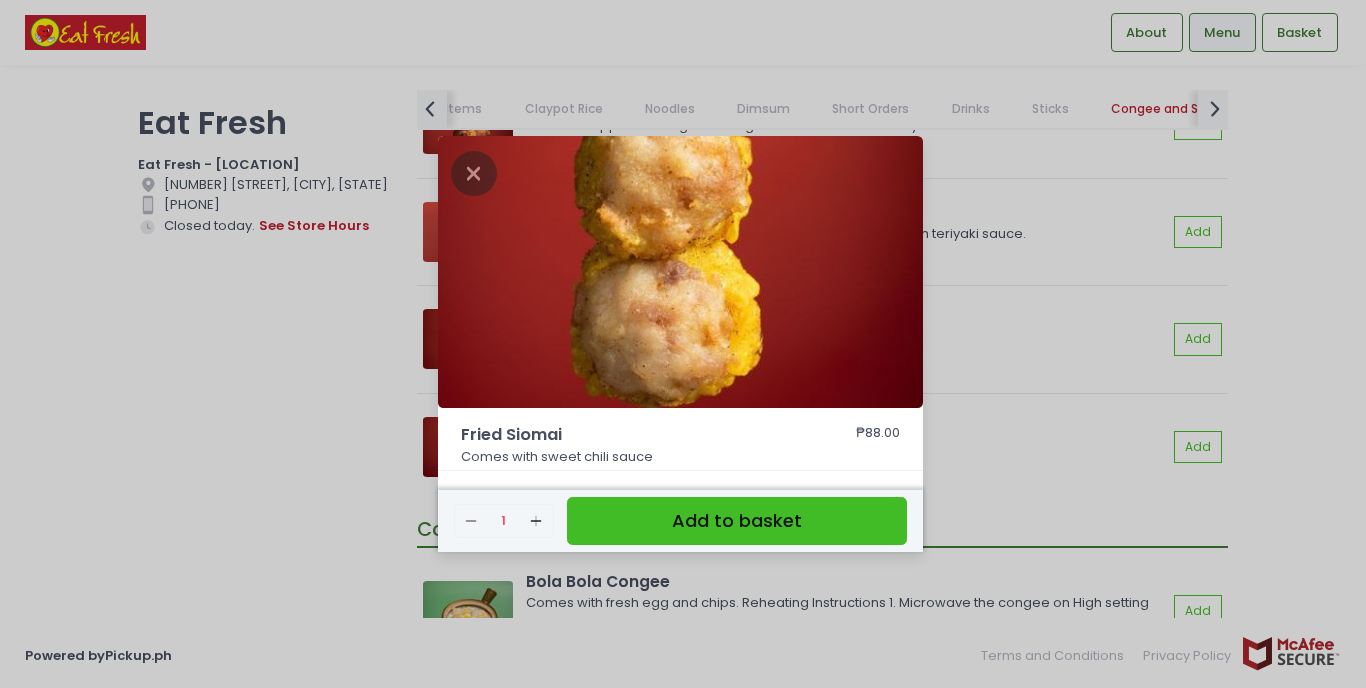 click on "Fried Siomai   ₱88.00 Comes with sweet chili sauce Remove Created with Sketch. 1 Add Created with Sketch. Add to basket" at bounding box center (683, 344) 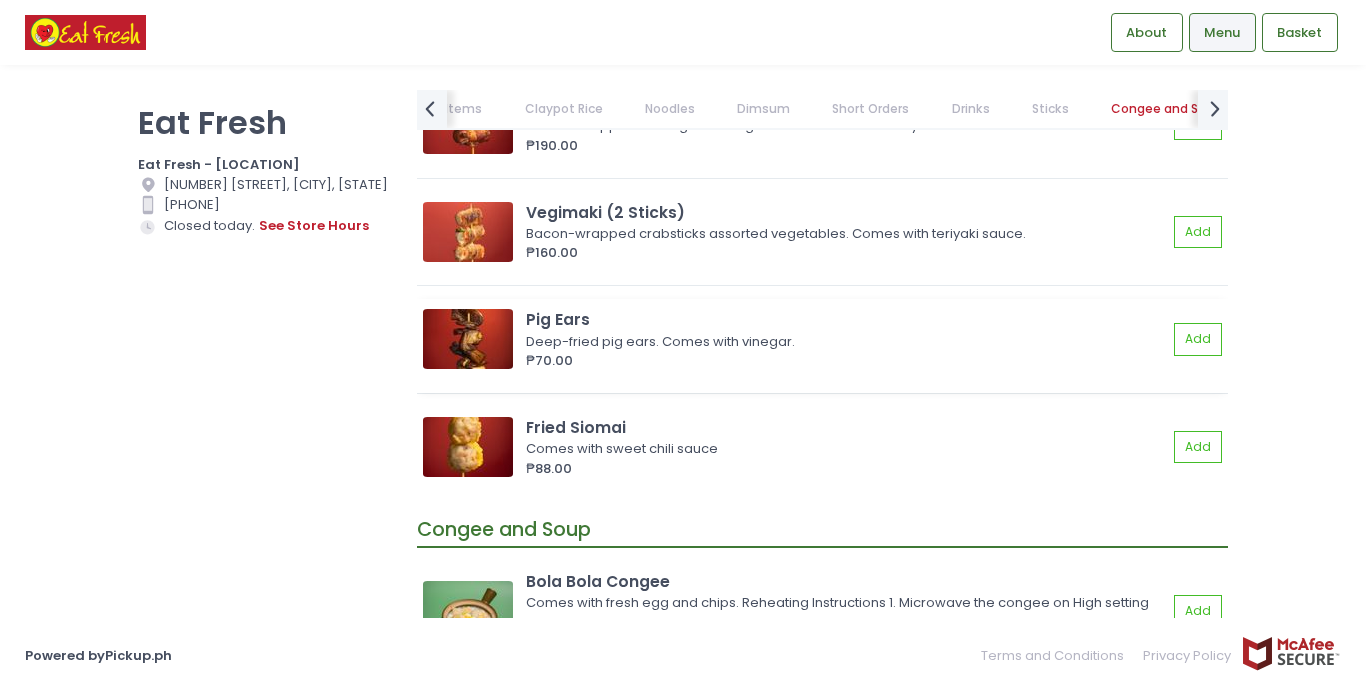 click at bounding box center (468, 339) 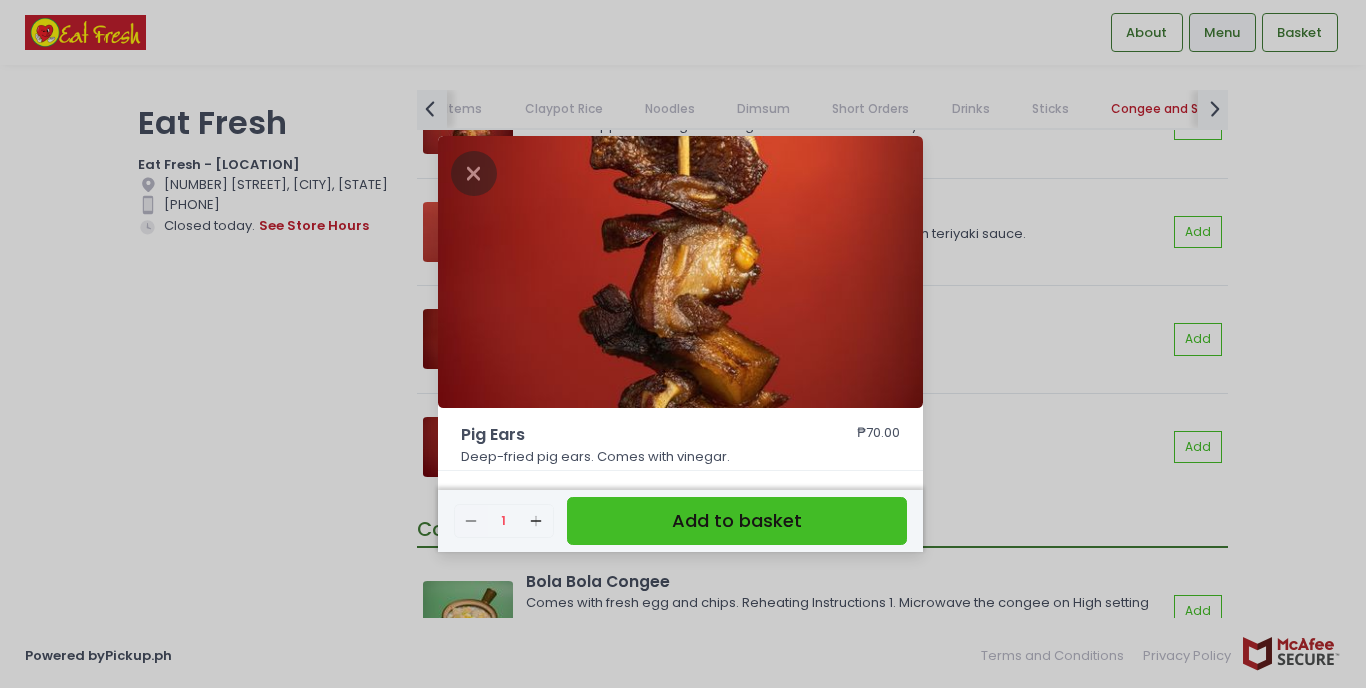 click on "Pig Ears   ₱70.00 Deep-fried pig ears. Comes with vinegar. Remove Created with Sketch. 1 Add Created with Sketch. Add to basket" at bounding box center [683, 344] 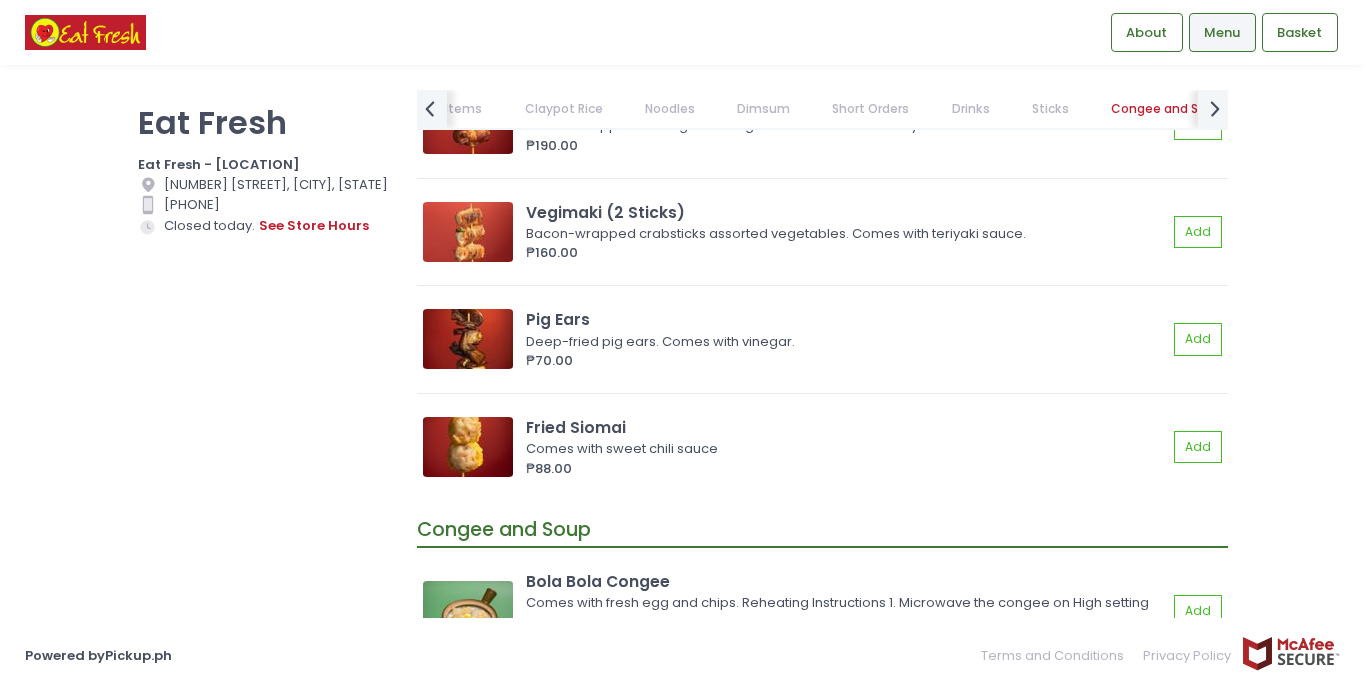 scroll, scrollTop: 0, scrollLeft: 0, axis: both 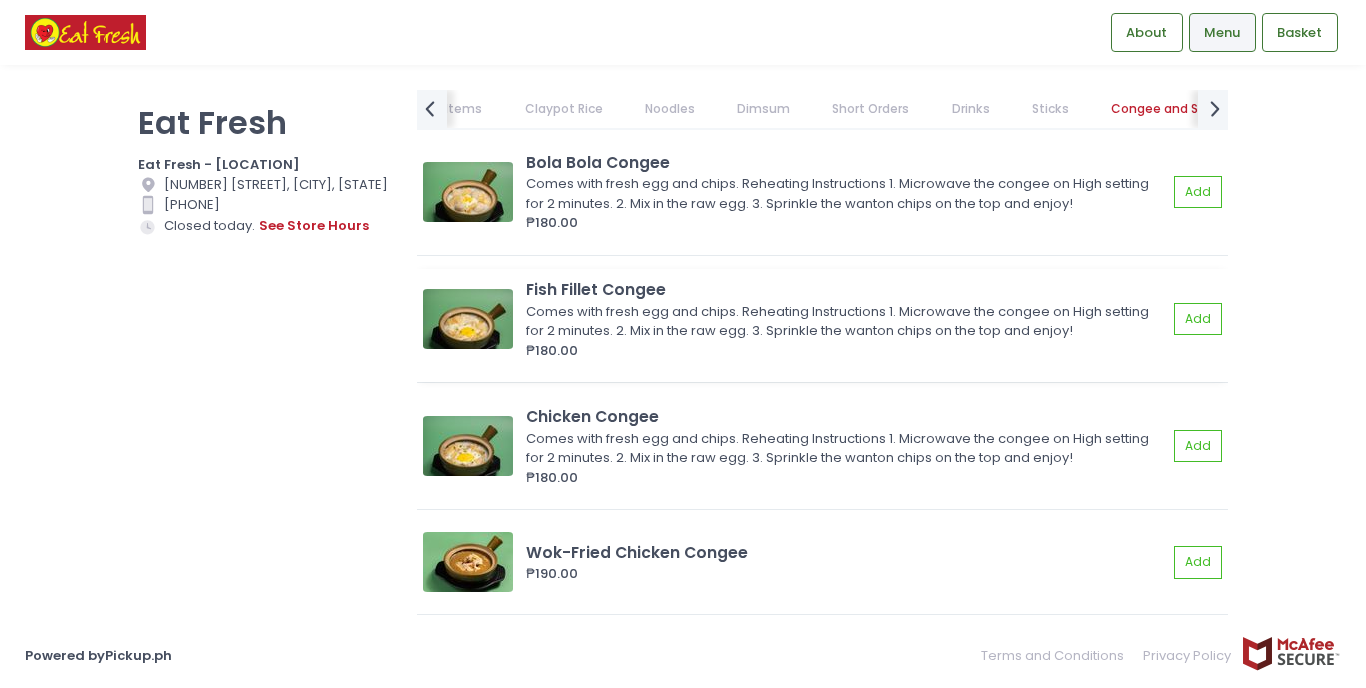 click on "Fish Fillet Congee Comes with fresh egg and chips.
Reheating Instructions
1. Microwave the congee on High setting for 2 minutes.
2. Mix in the raw egg.
3. Sprinkle the wanton chips on the top and enjoy! ₱180.00     Add" at bounding box center (822, 319) 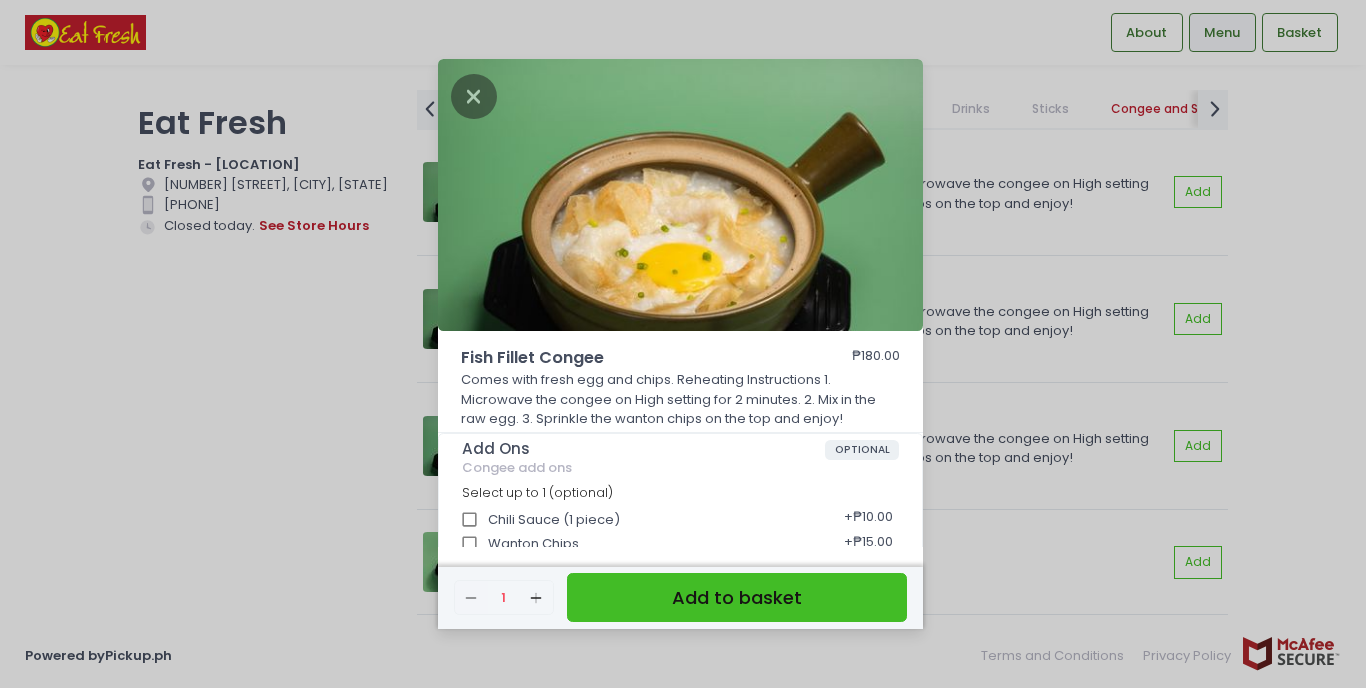 click on "Fish Fillet Congee   ₱180.00 Comes with fresh egg and chips.
Reheating Instructions
1. Microwave the congee on High setting for 2 minutes.
2. Mix in the raw egg.
3. Sprinkle the wanton chips on the top and enjoy! Add Ons OPTIONAL Congee add ons Select up to    1 (optional) Chili Sauce (1 piece)   +  ₱10.00 Wanton Chips   +  ₱15.00 Fresh Egg   +  ₱20.00 Remove Created with Sketch. 1 Add Created with Sketch. Add to basket" at bounding box center [683, 344] 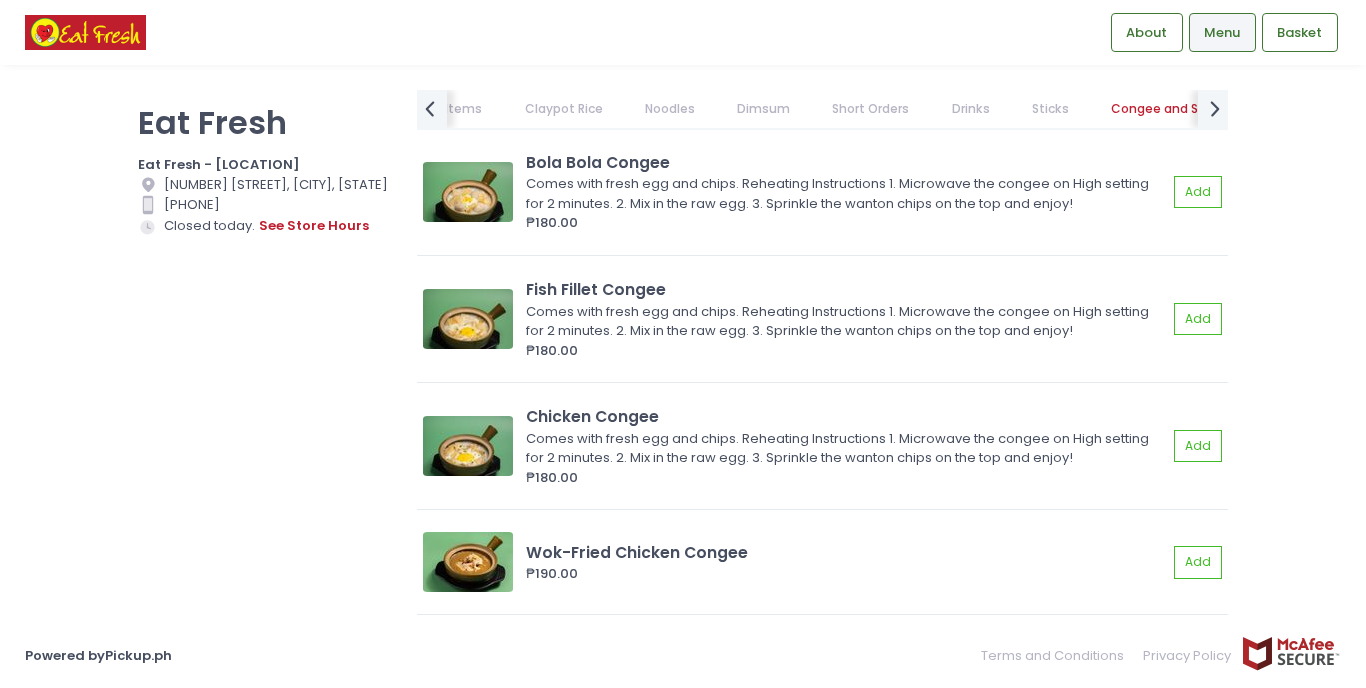 scroll, scrollTop: 0, scrollLeft: 0, axis: both 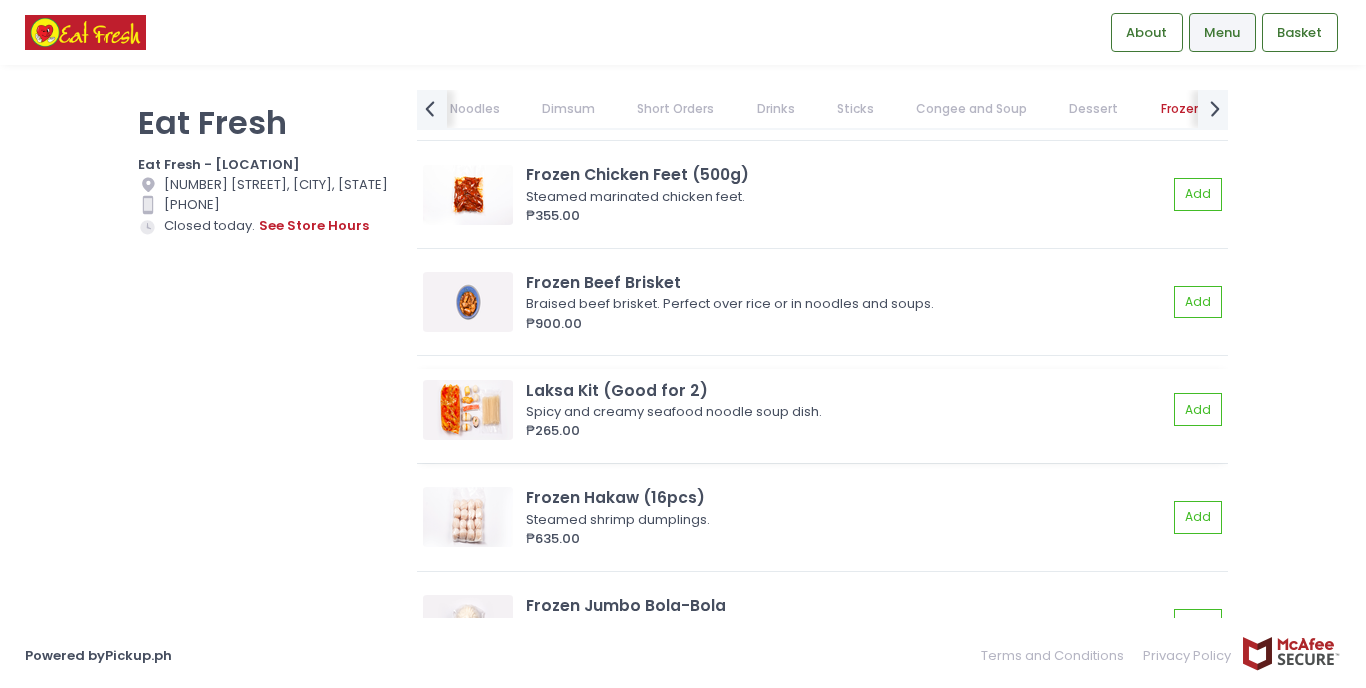 click at bounding box center [468, 410] 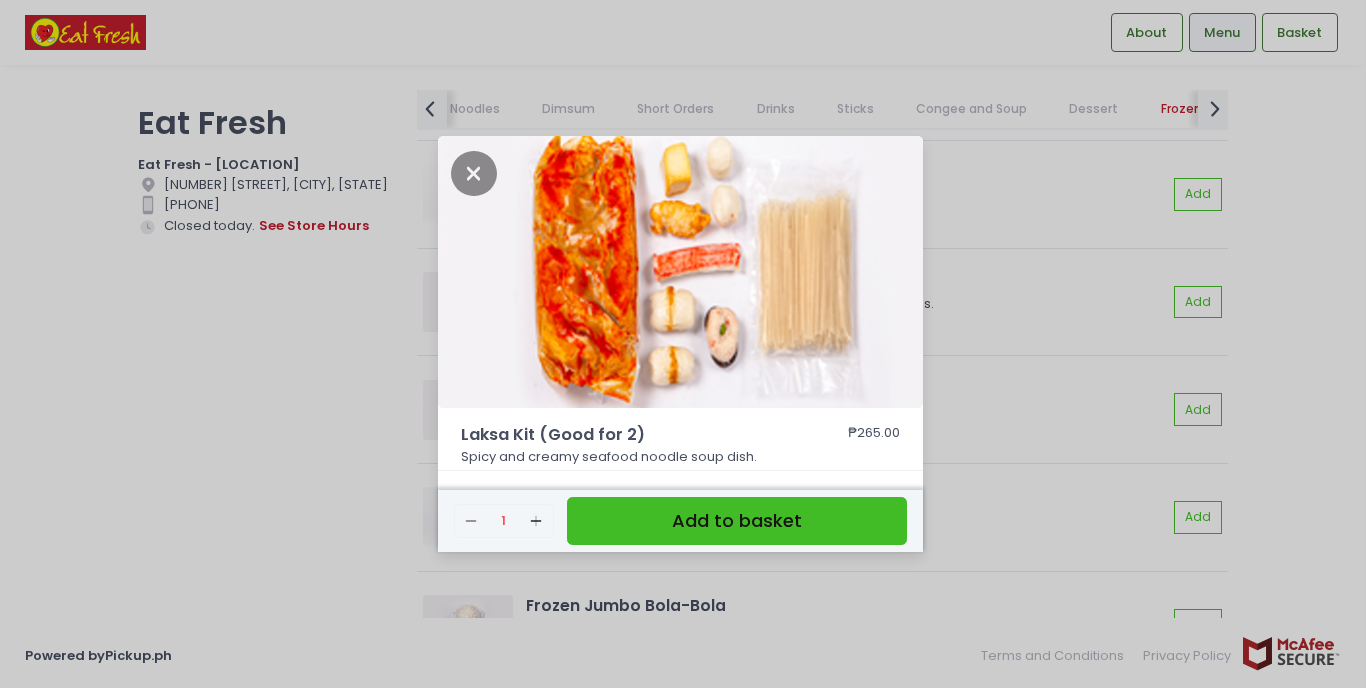click on "Laksa Kit (Good for 2)   ₱265.00 Spicy and creamy seafood noodle soup dish. Remove Created with Sketch. 1 Add Created with Sketch. Add to basket" at bounding box center [683, 344] 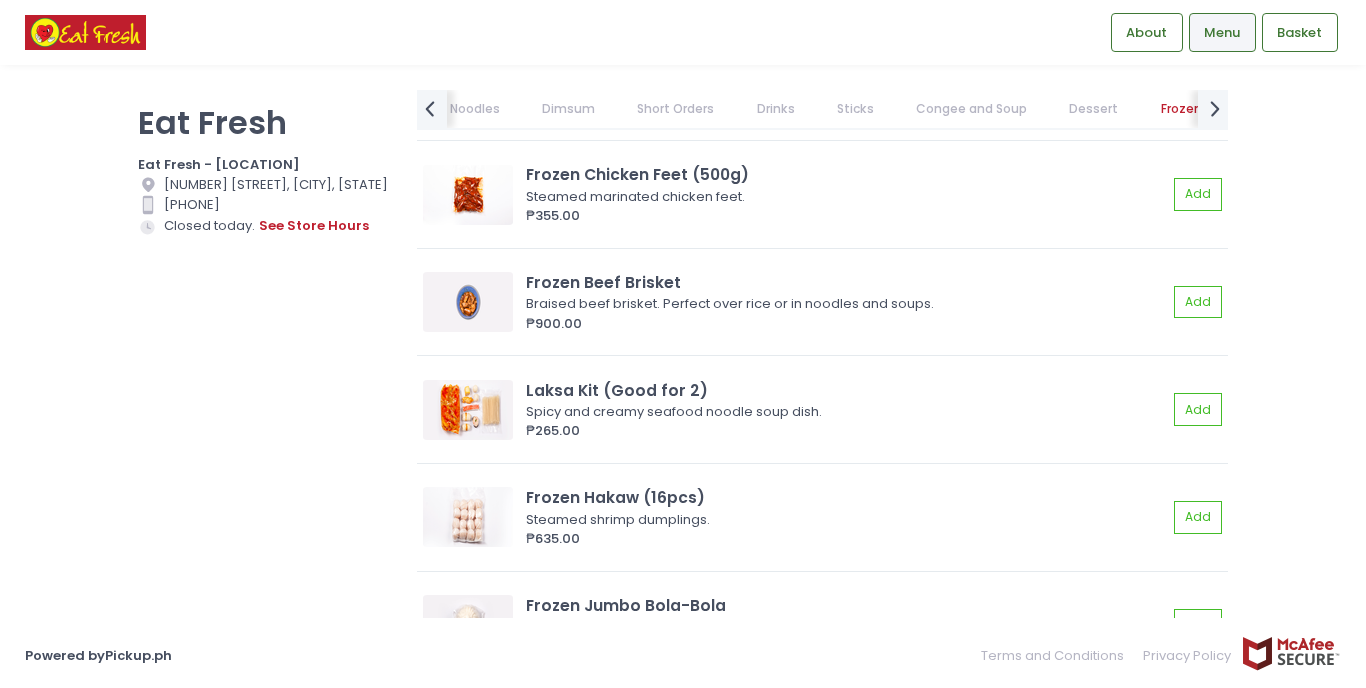scroll, scrollTop: 0, scrollLeft: 0, axis: both 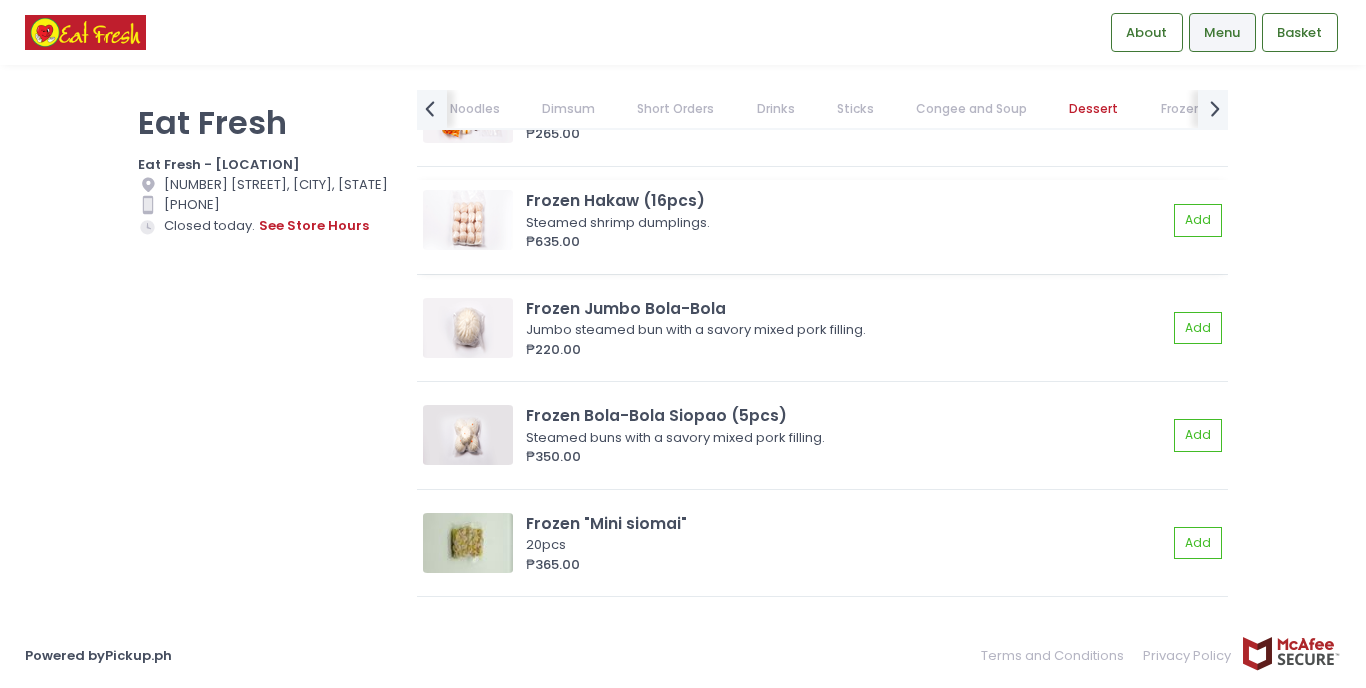 click at bounding box center [468, 220] 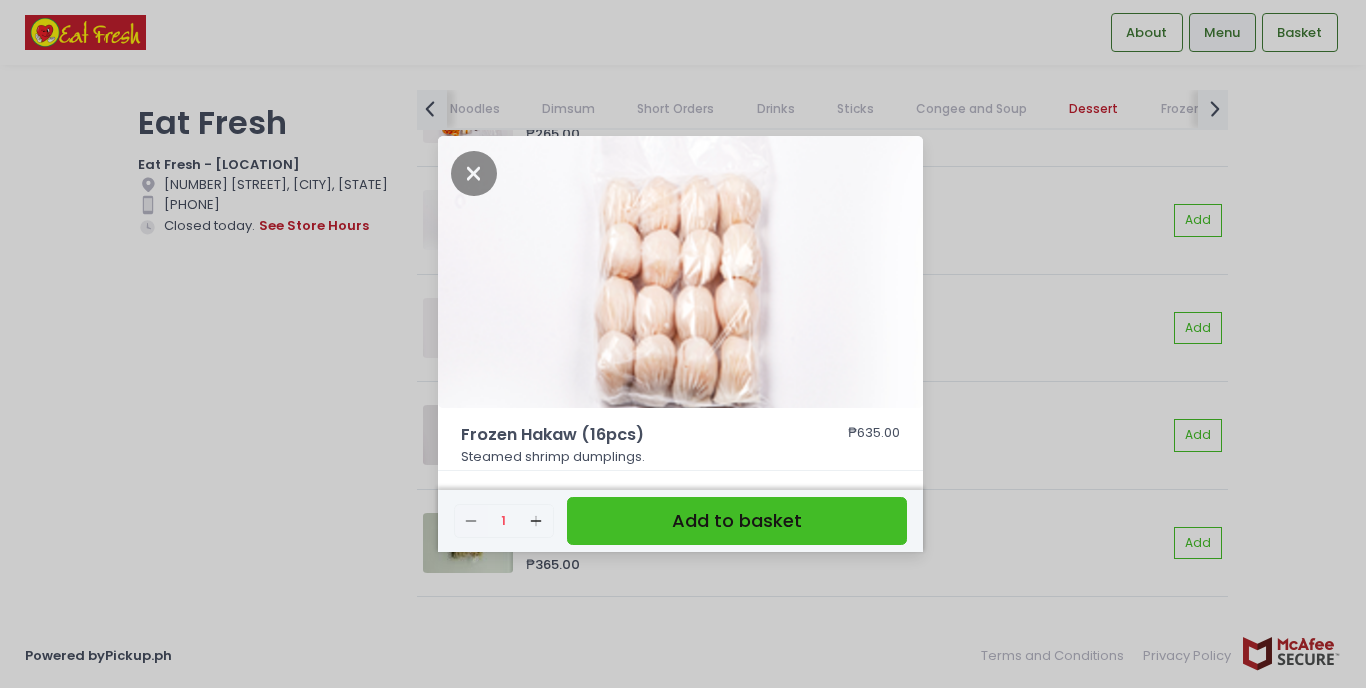 click on "Frozen Hakaw (16pcs)   ₱635.00 Steamed shrimp dumplings.
Remove Created with Sketch. 1 Add Created with Sketch. Add to basket" at bounding box center [683, 344] 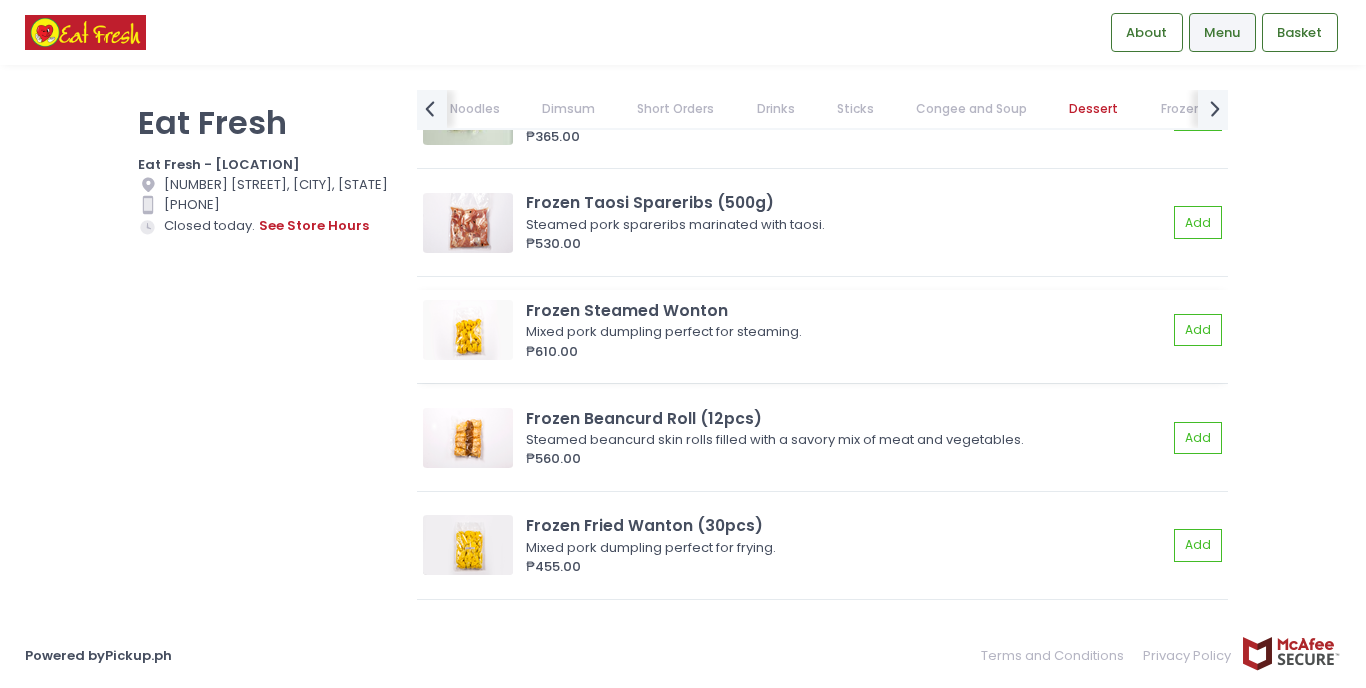 scroll, scrollTop: 14481, scrollLeft: 0, axis: vertical 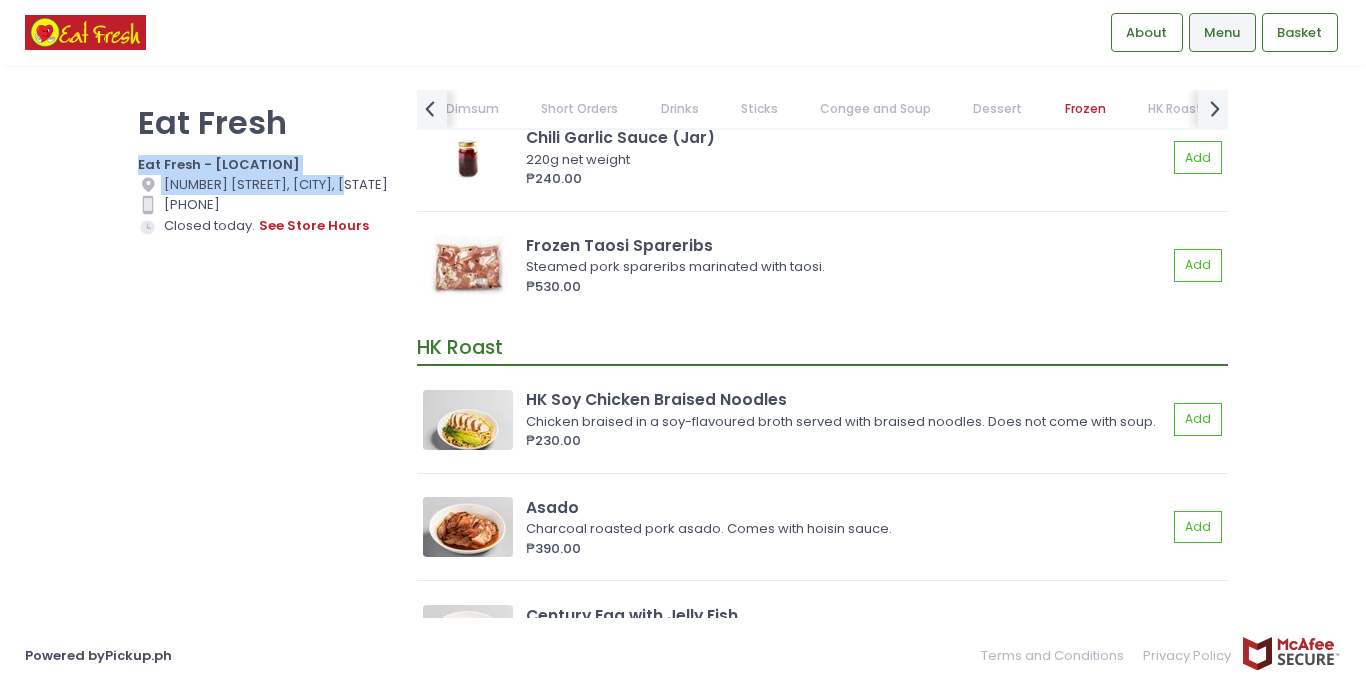 drag, startPoint x: 136, startPoint y: 158, endPoint x: 400, endPoint y: 185, distance: 265.37708 